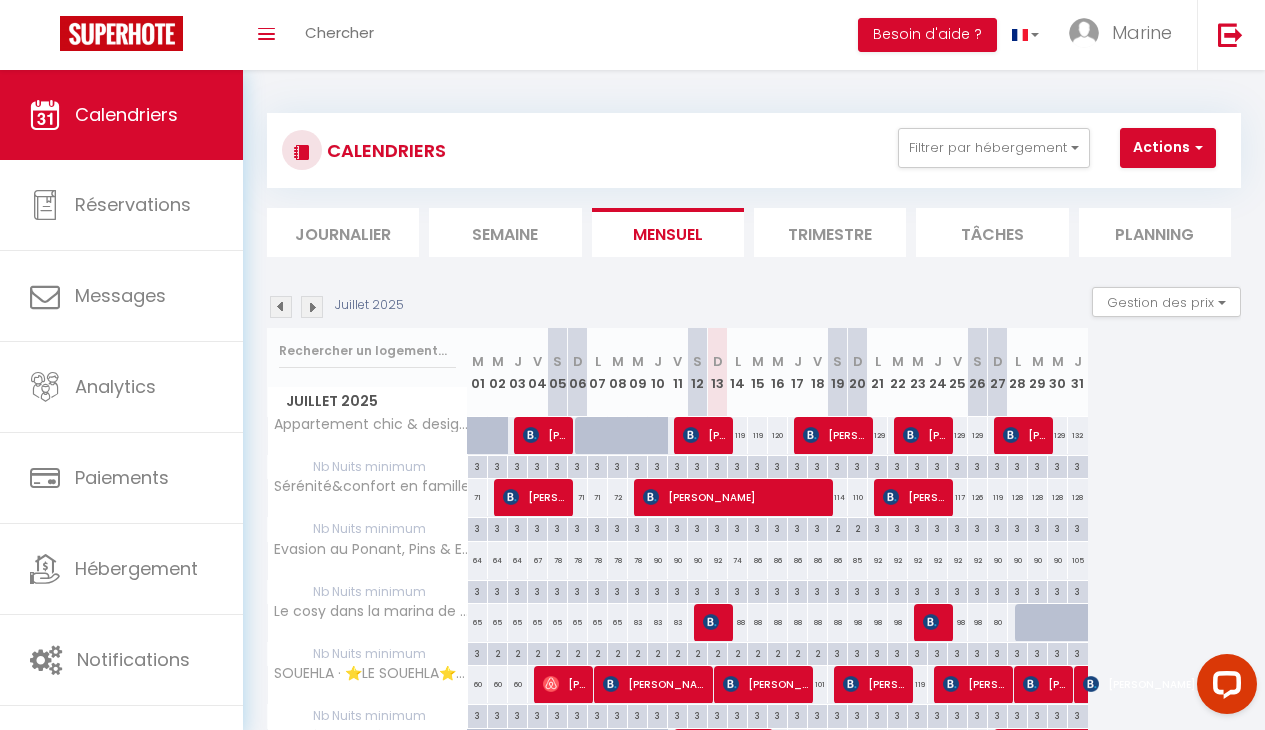 scroll, scrollTop: 0, scrollLeft: 0, axis: both 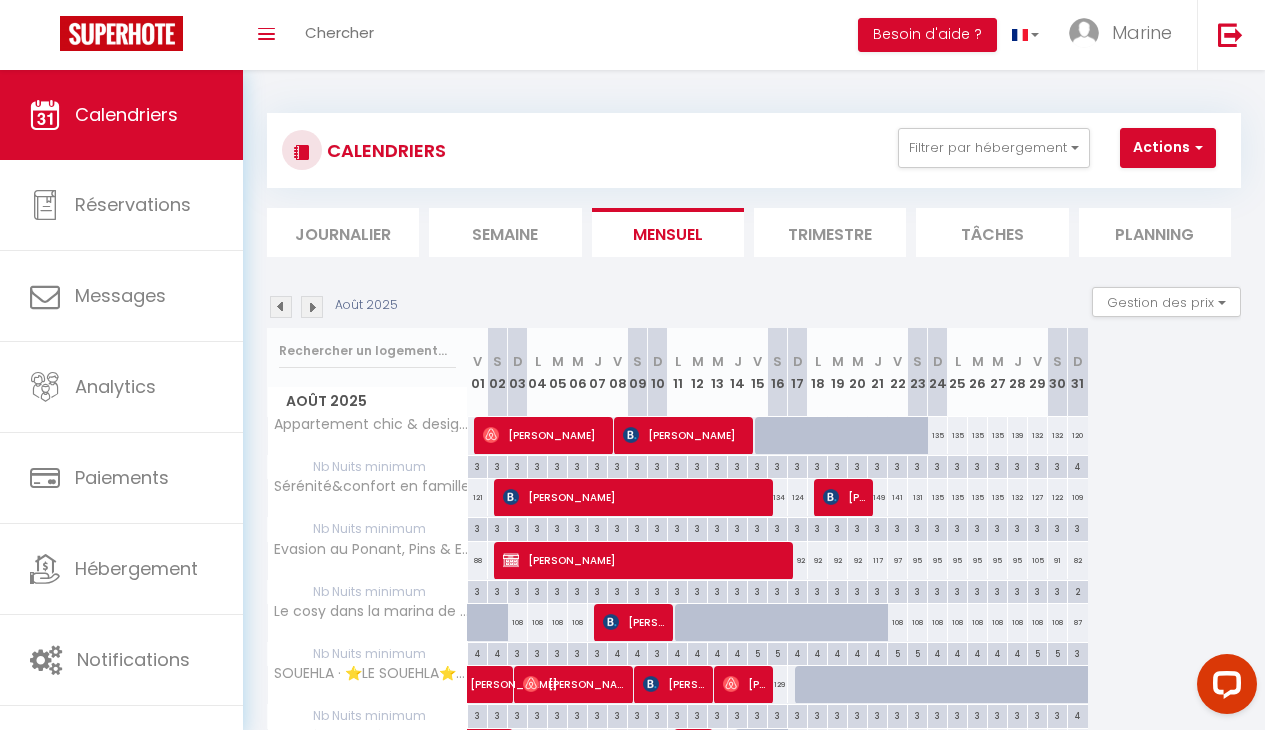 click on "[PERSON_NAME]" at bounding box center [646, 560] 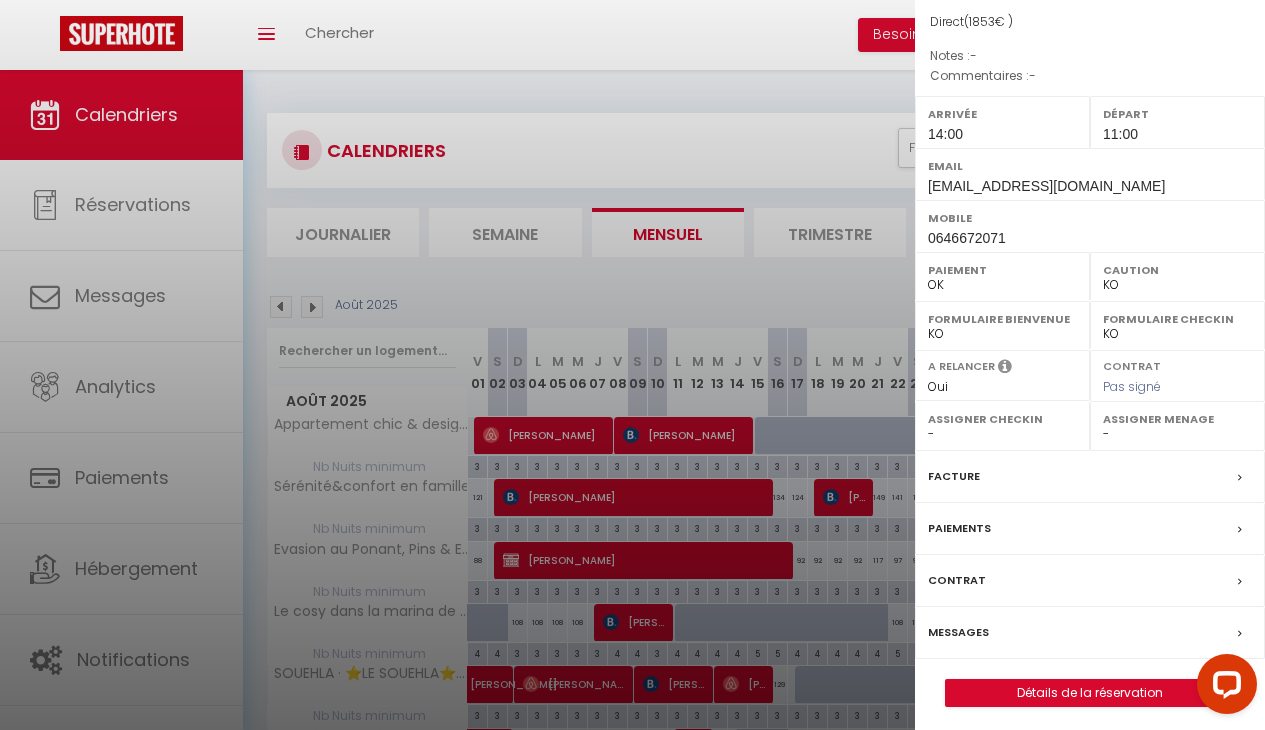 scroll, scrollTop: 196, scrollLeft: 0, axis: vertical 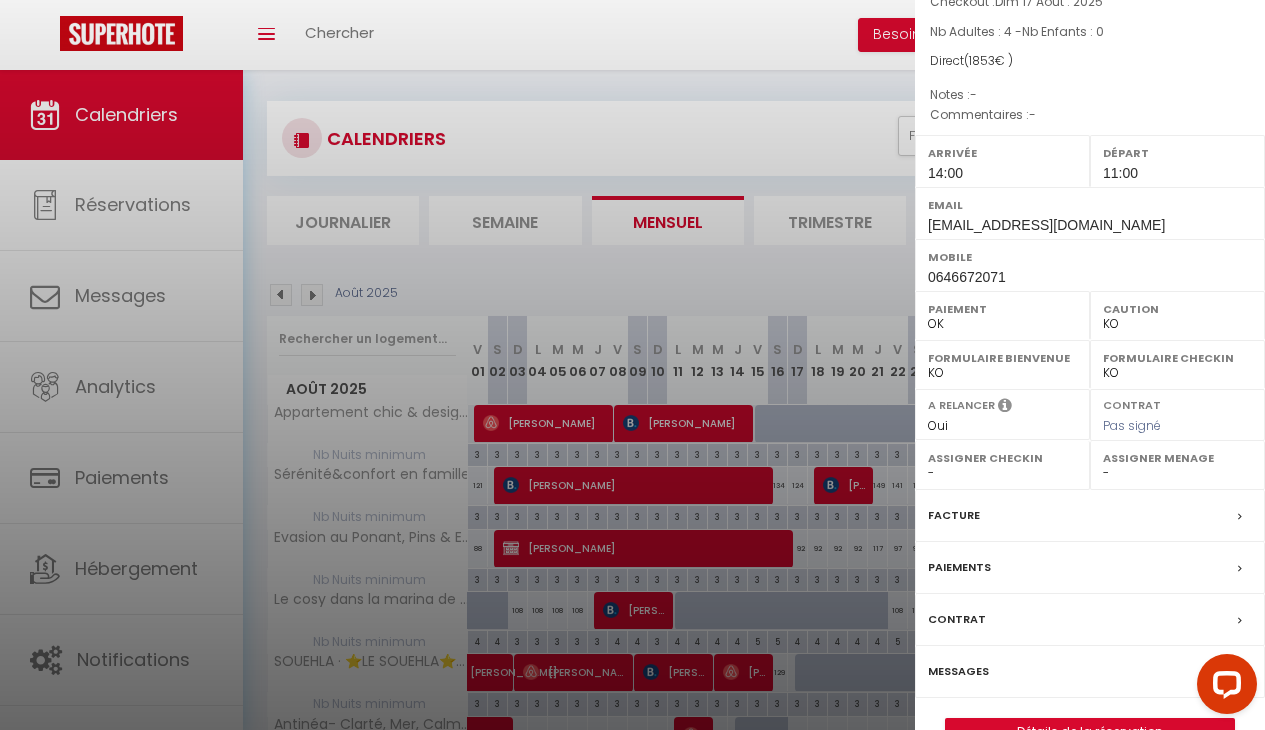 click on "Facture" at bounding box center [954, 515] 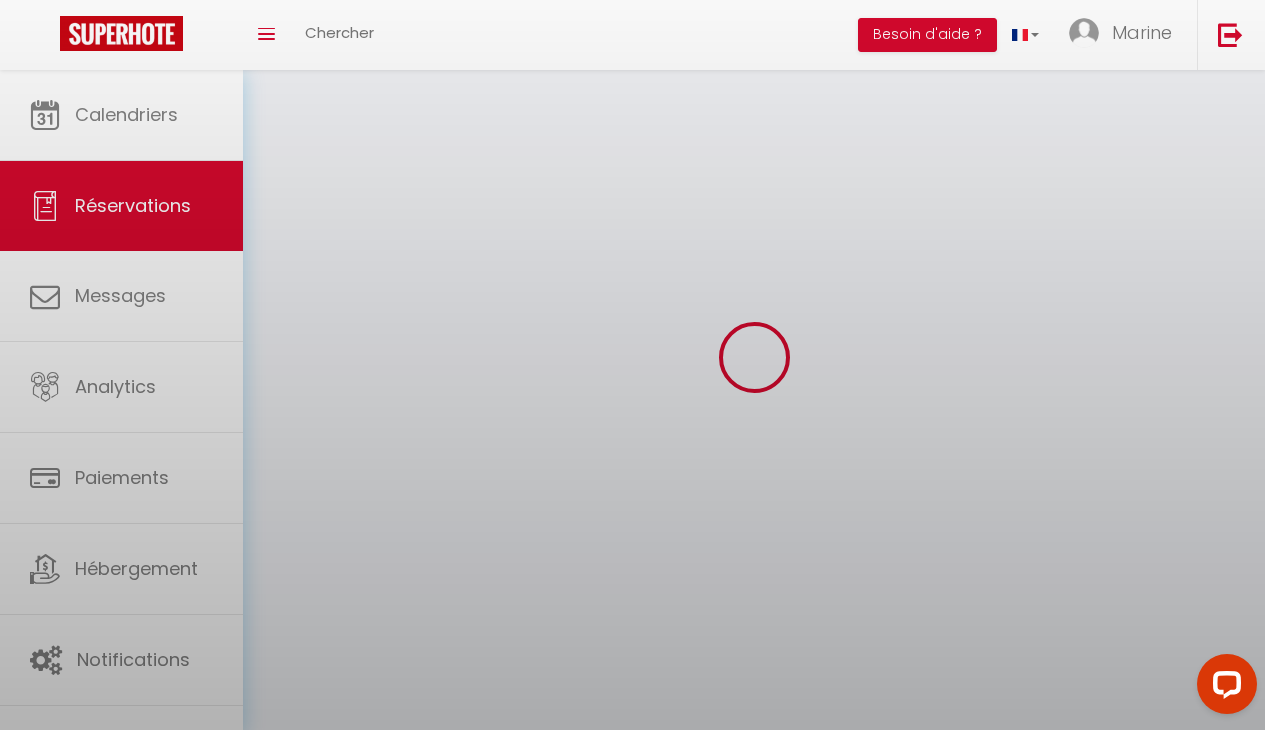 scroll, scrollTop: 0, scrollLeft: 0, axis: both 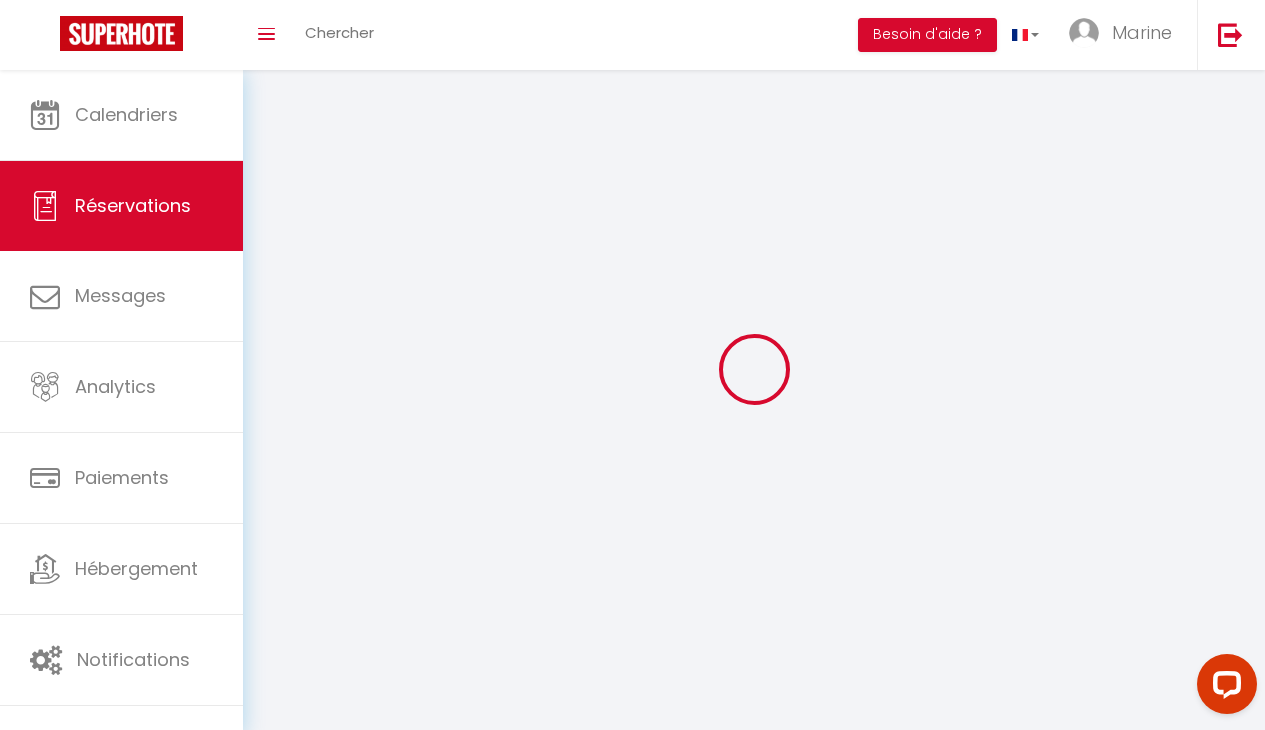 select on "cleaning" 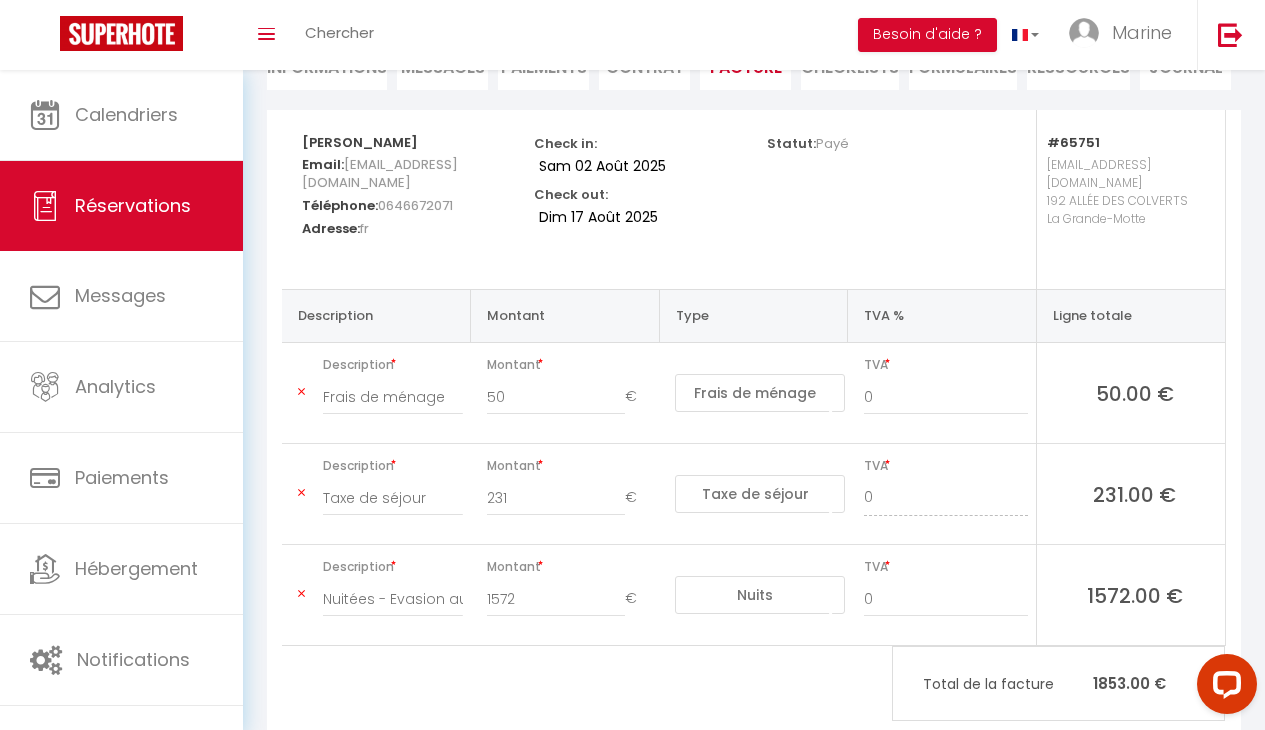 scroll, scrollTop: 223, scrollLeft: 0, axis: vertical 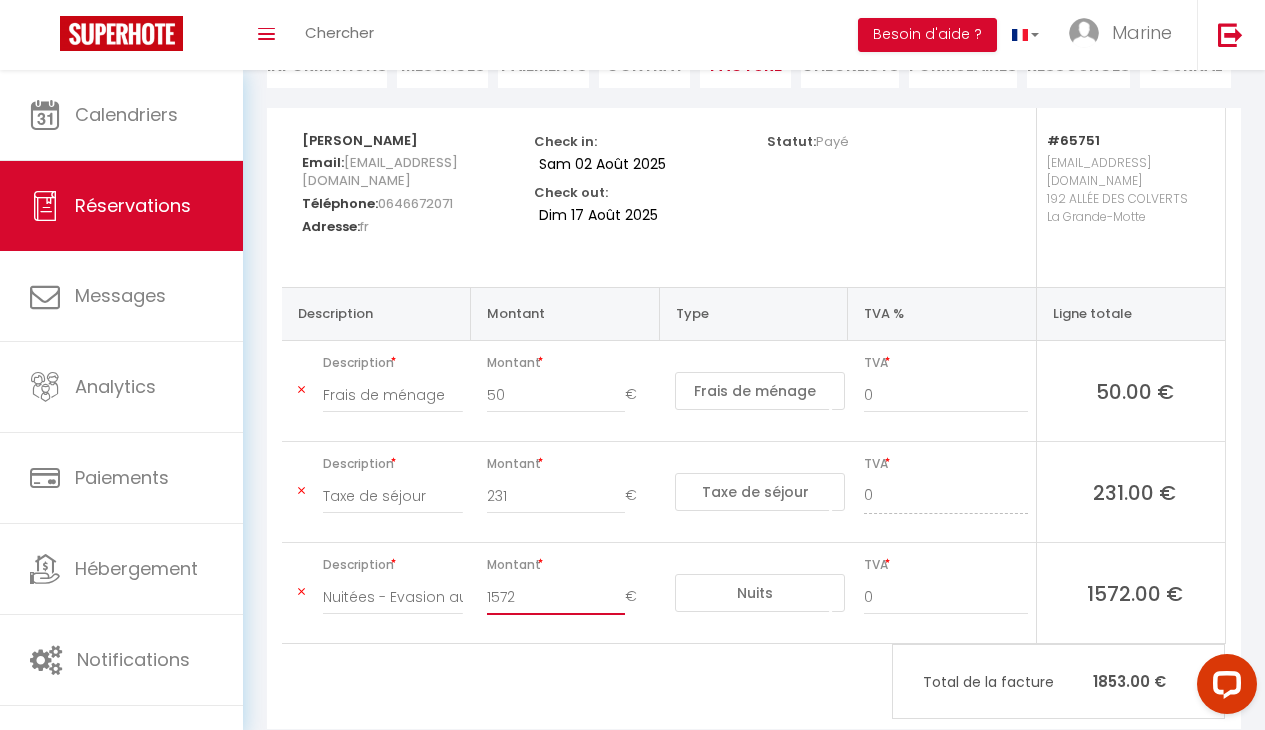 click on "1572" at bounding box center (556, 597) 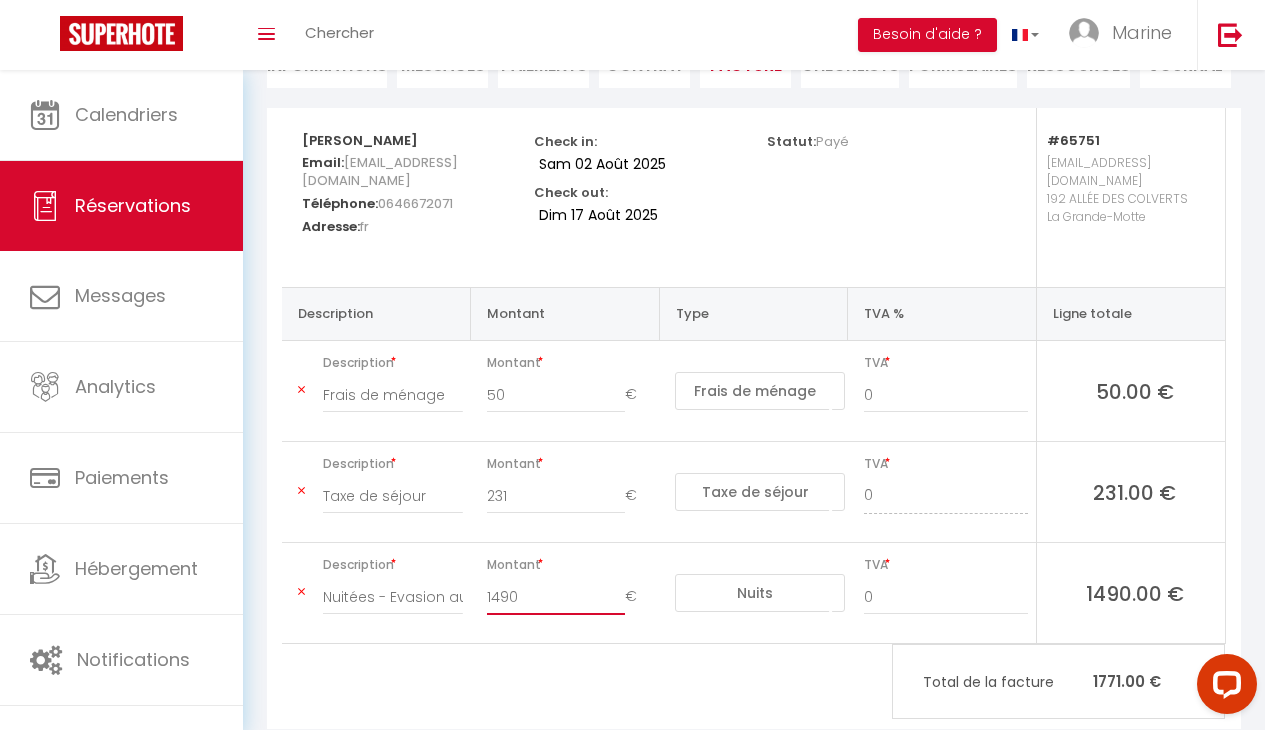 click on "1490" at bounding box center [556, 597] 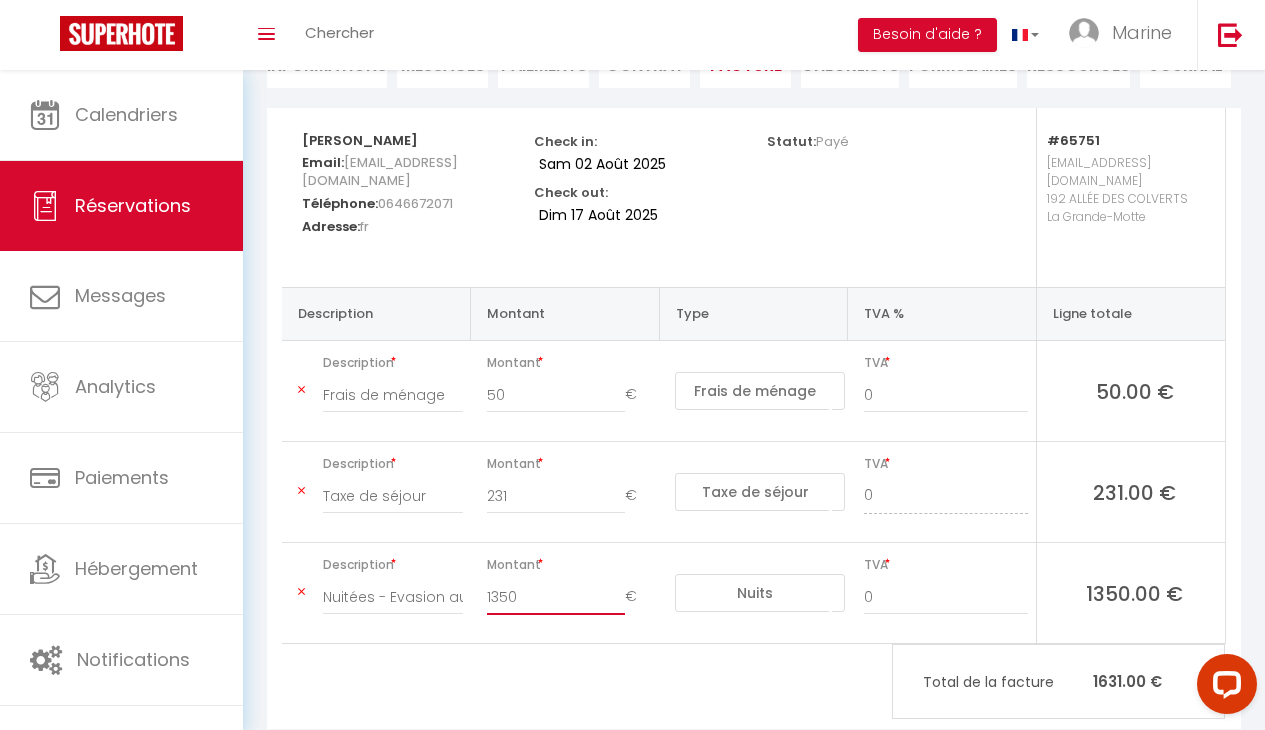 type on "1350" 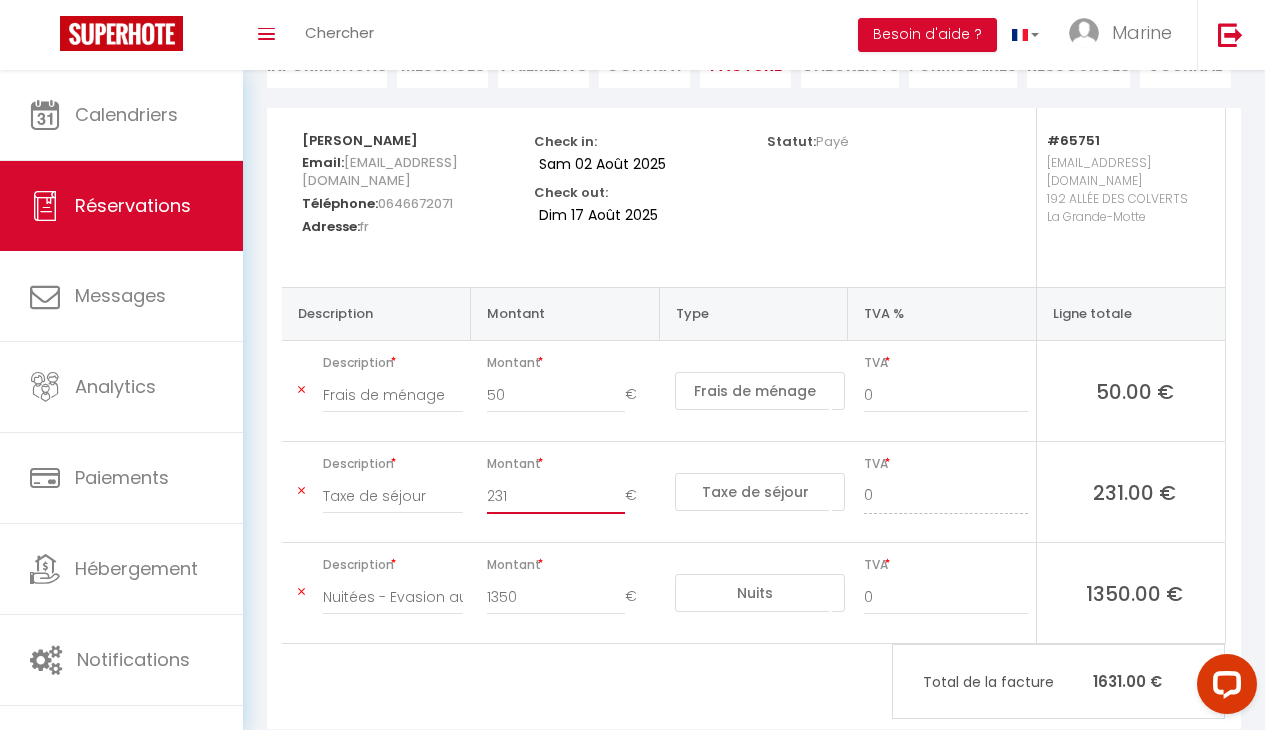click on "231" at bounding box center [556, 496] 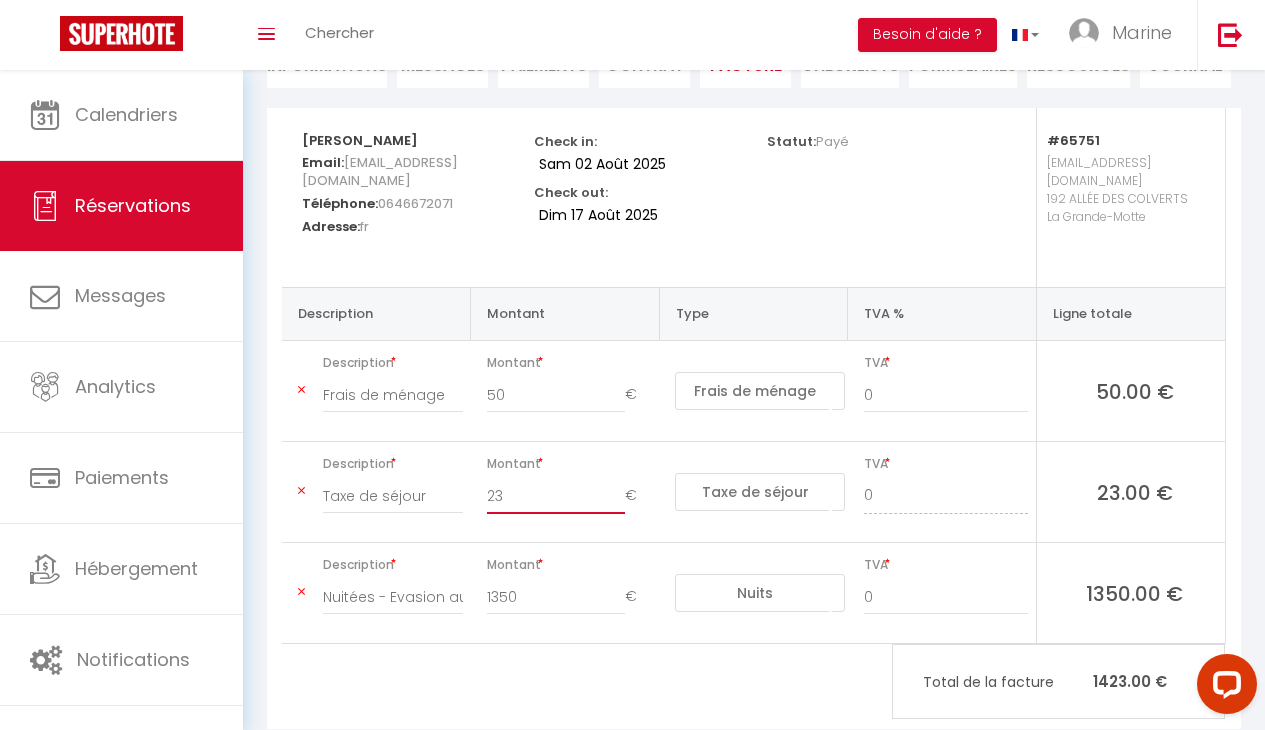 type on "2" 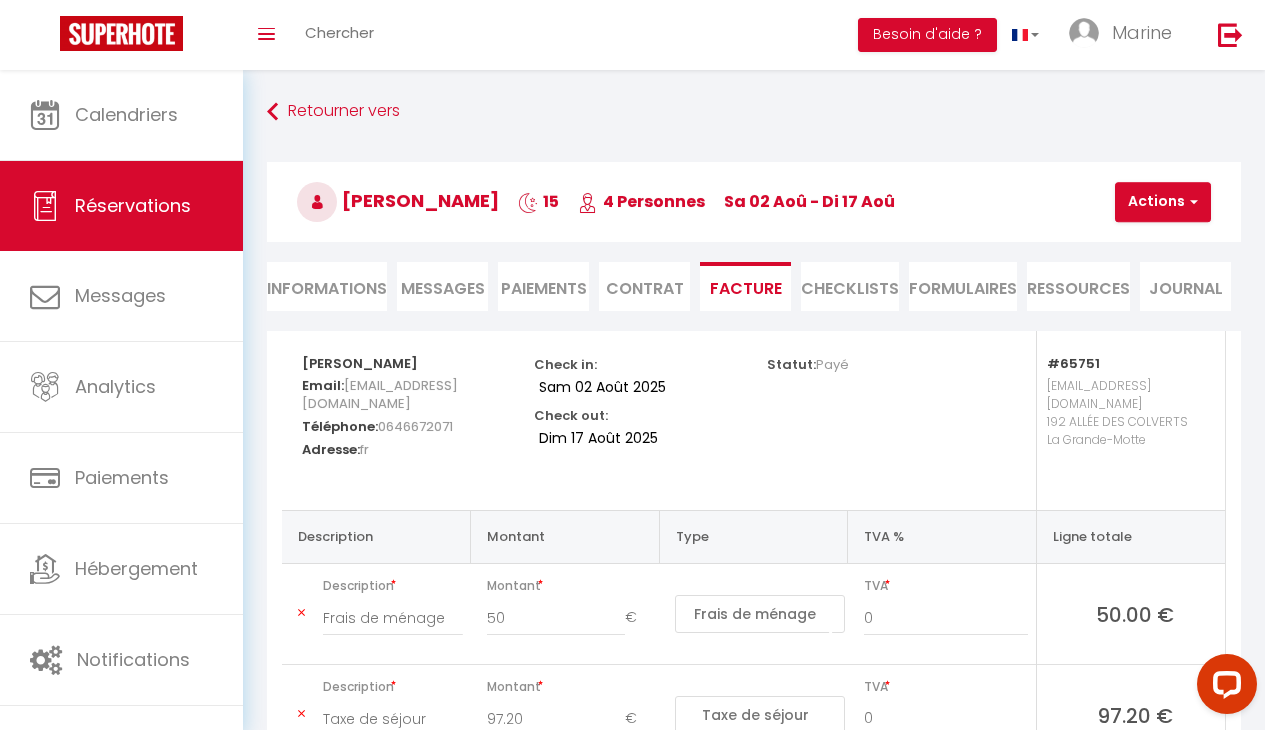 scroll, scrollTop: 0, scrollLeft: 0, axis: both 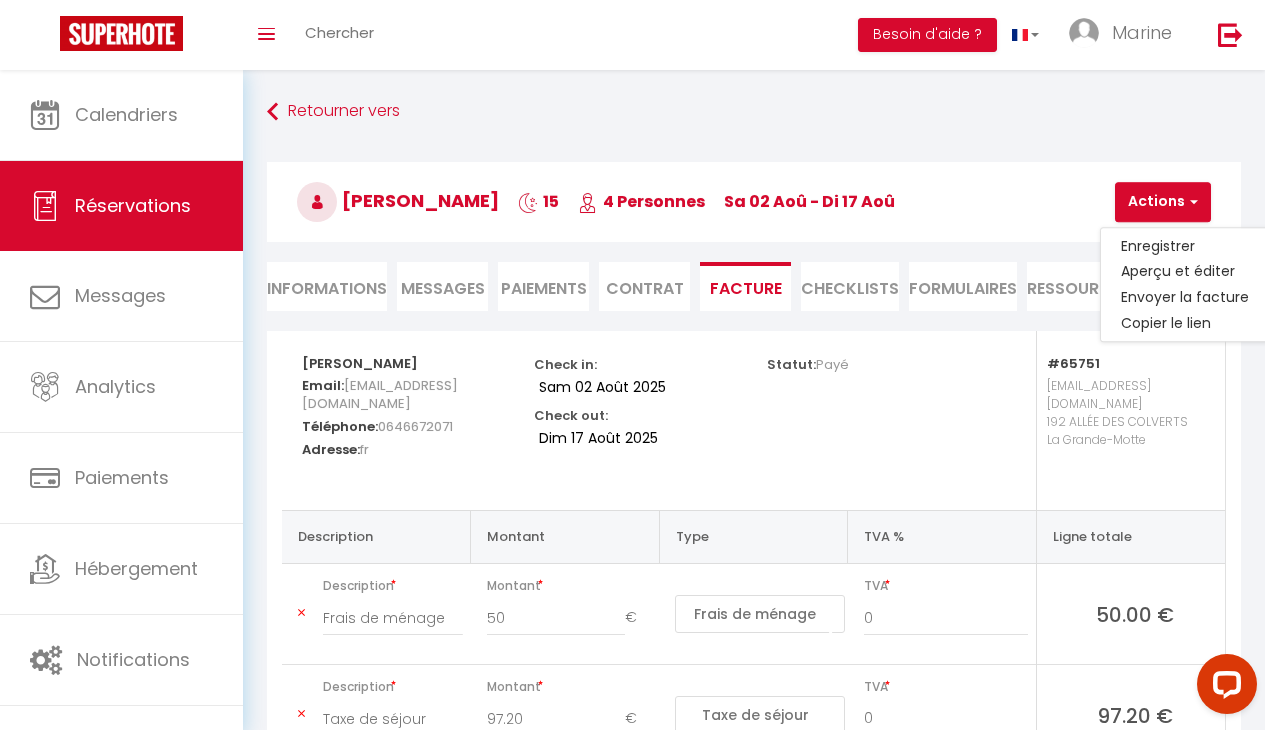 click on "Statut:  Payé" at bounding box center [870, 420] 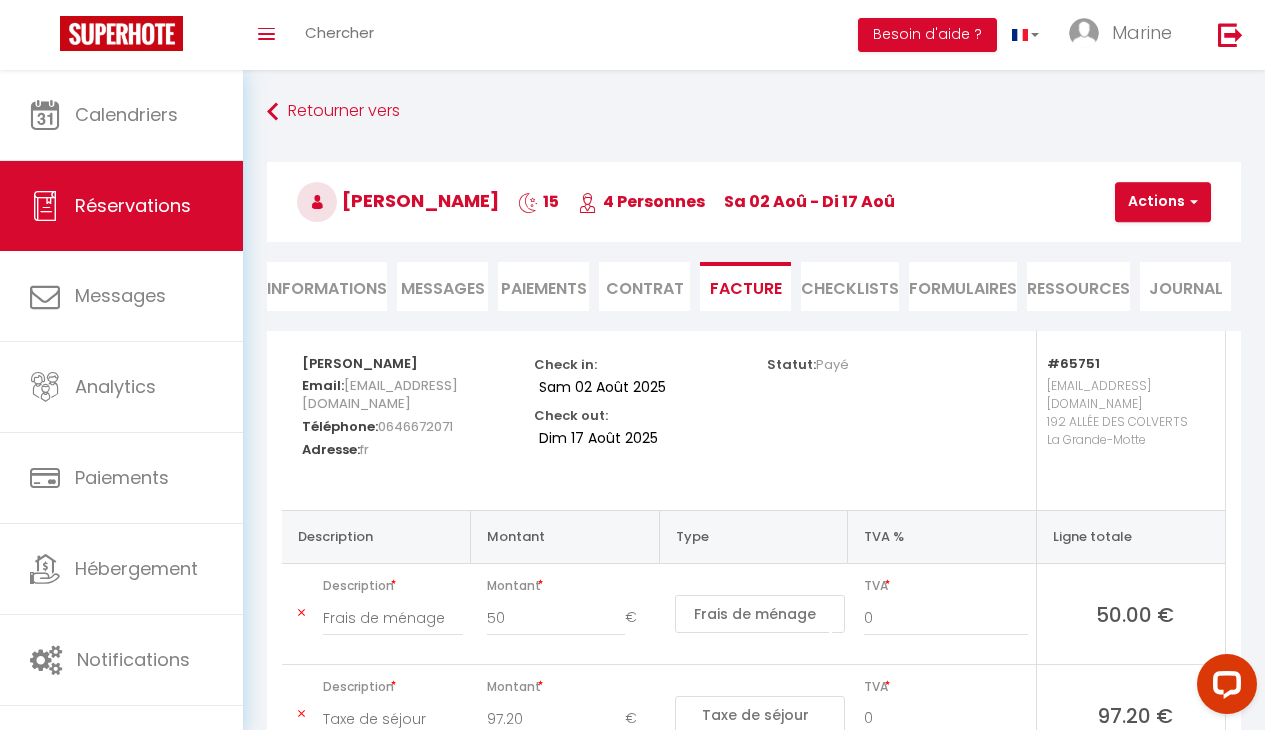 scroll, scrollTop: 0, scrollLeft: 0, axis: both 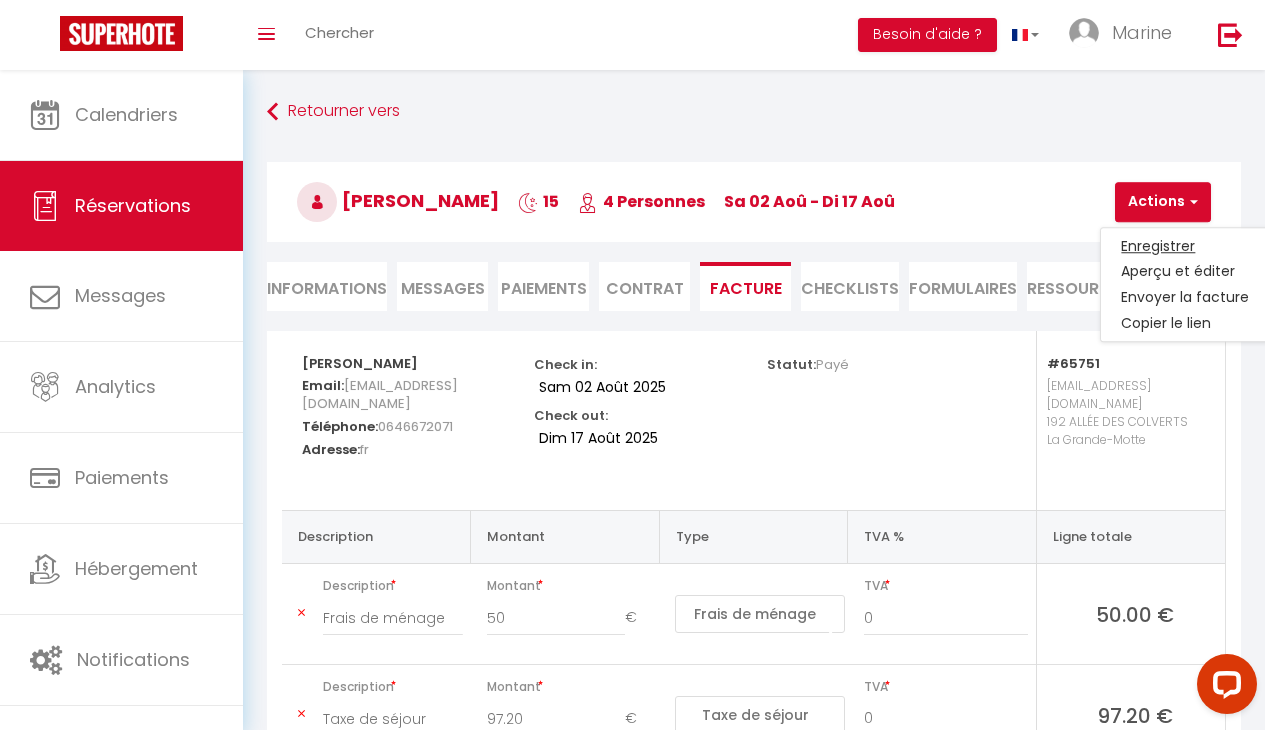 click on "Enregistrer" at bounding box center (1185, 246) 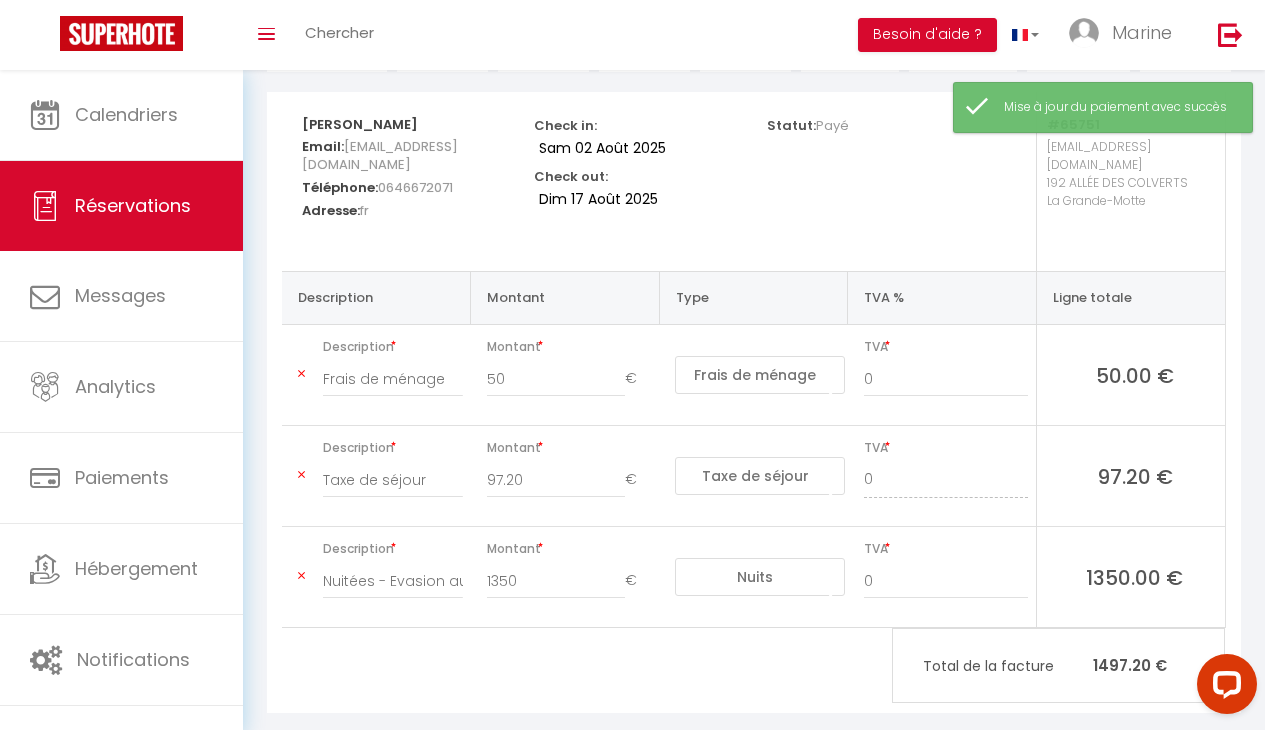 type on "97.2" 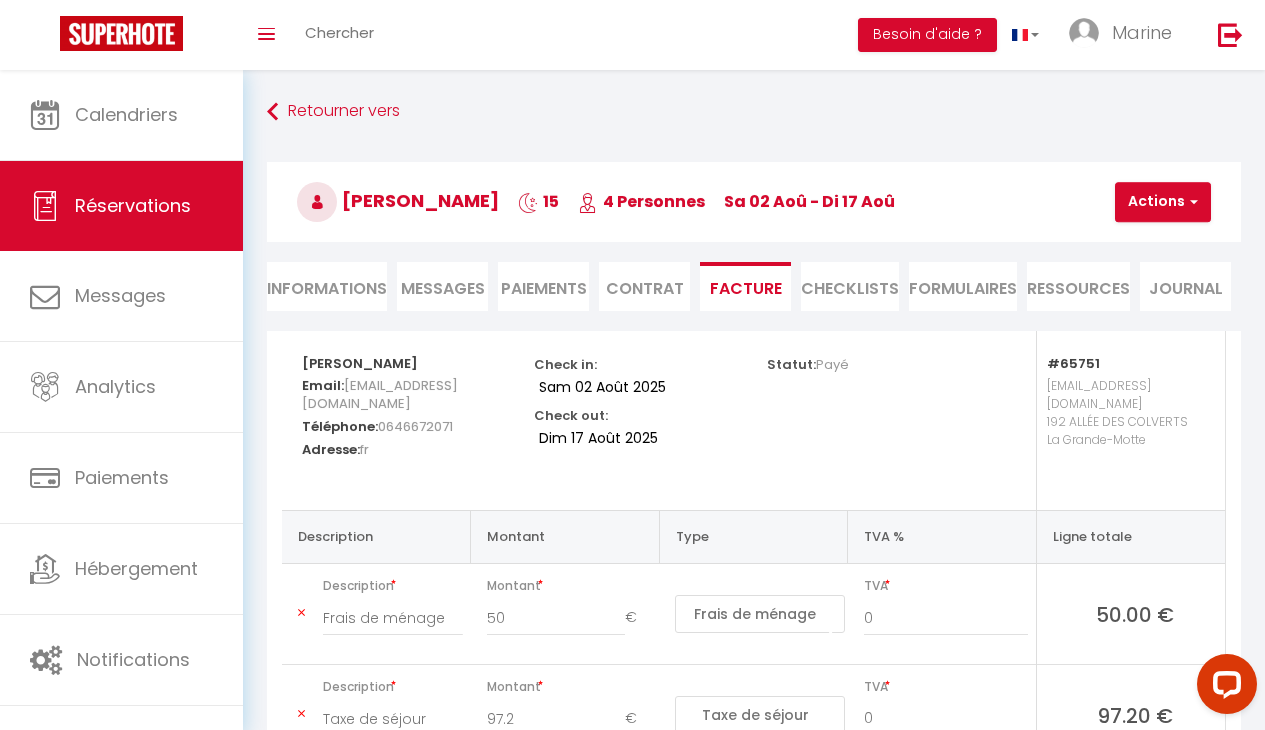 scroll, scrollTop: 0, scrollLeft: 0, axis: both 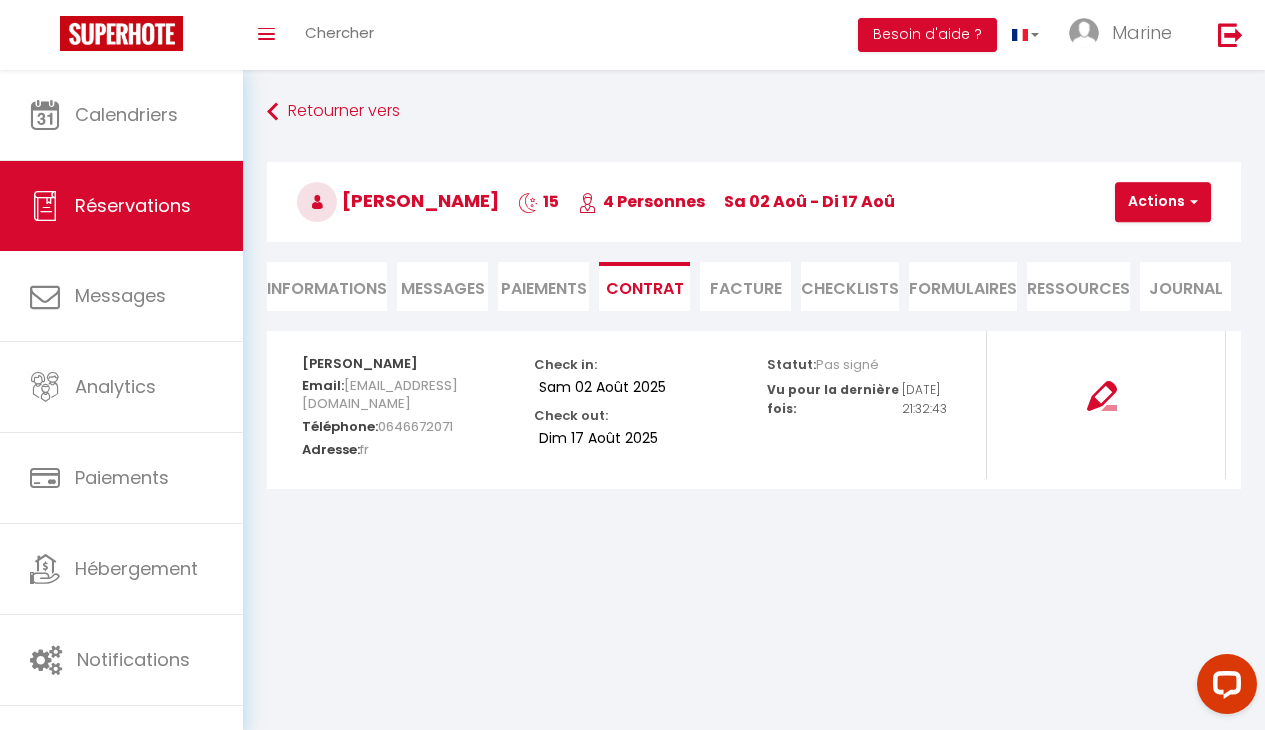 click on "[EMAIL_ADDRESS][DOMAIN_NAME]" at bounding box center [380, 394] 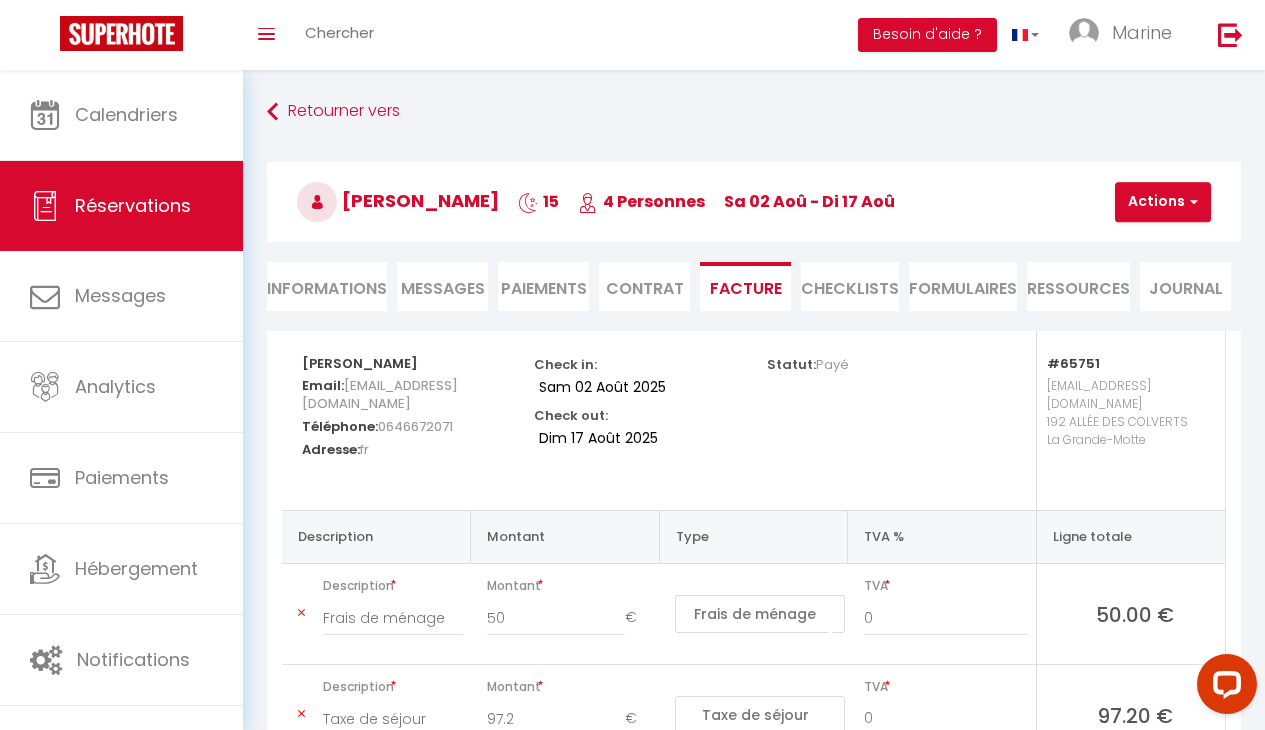 click on "[EMAIL_ADDRESS][DOMAIN_NAME]" at bounding box center [380, 394] 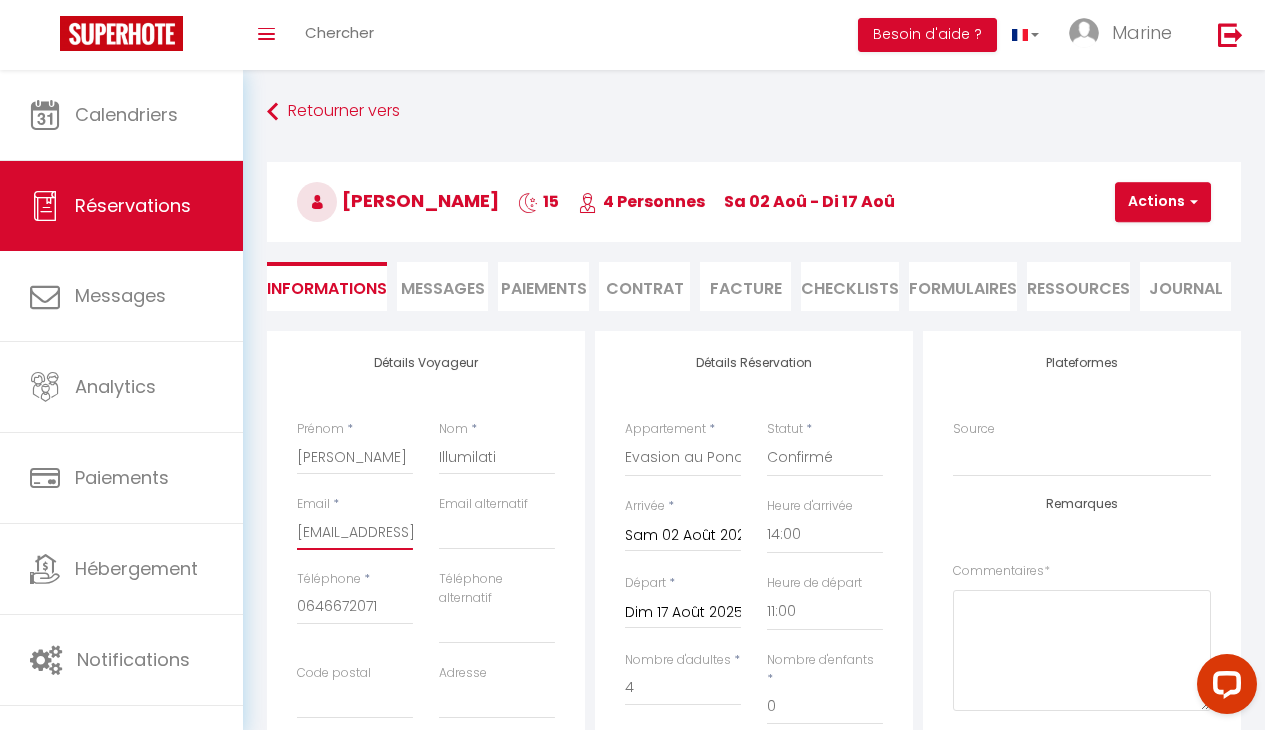 type on "[EMAIL_ADDRESS][DOMAIN_NAME]" 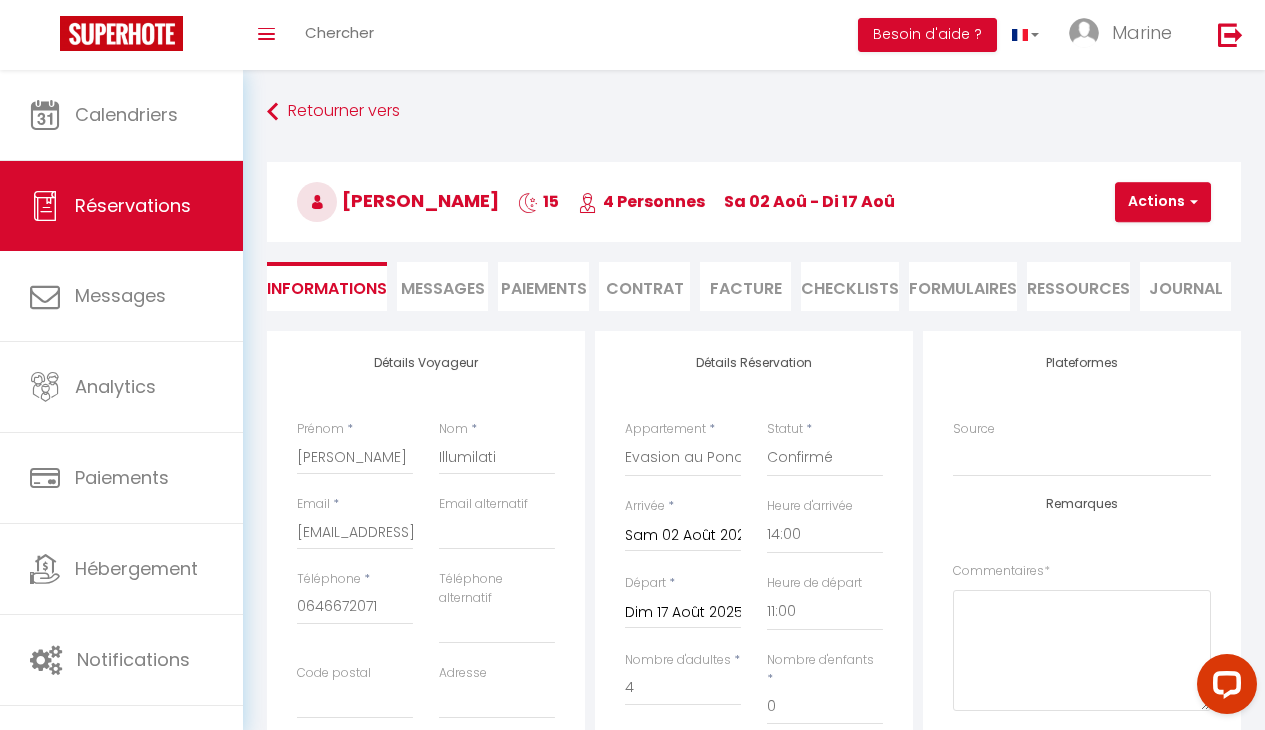 click at bounding box center [1191, 202] 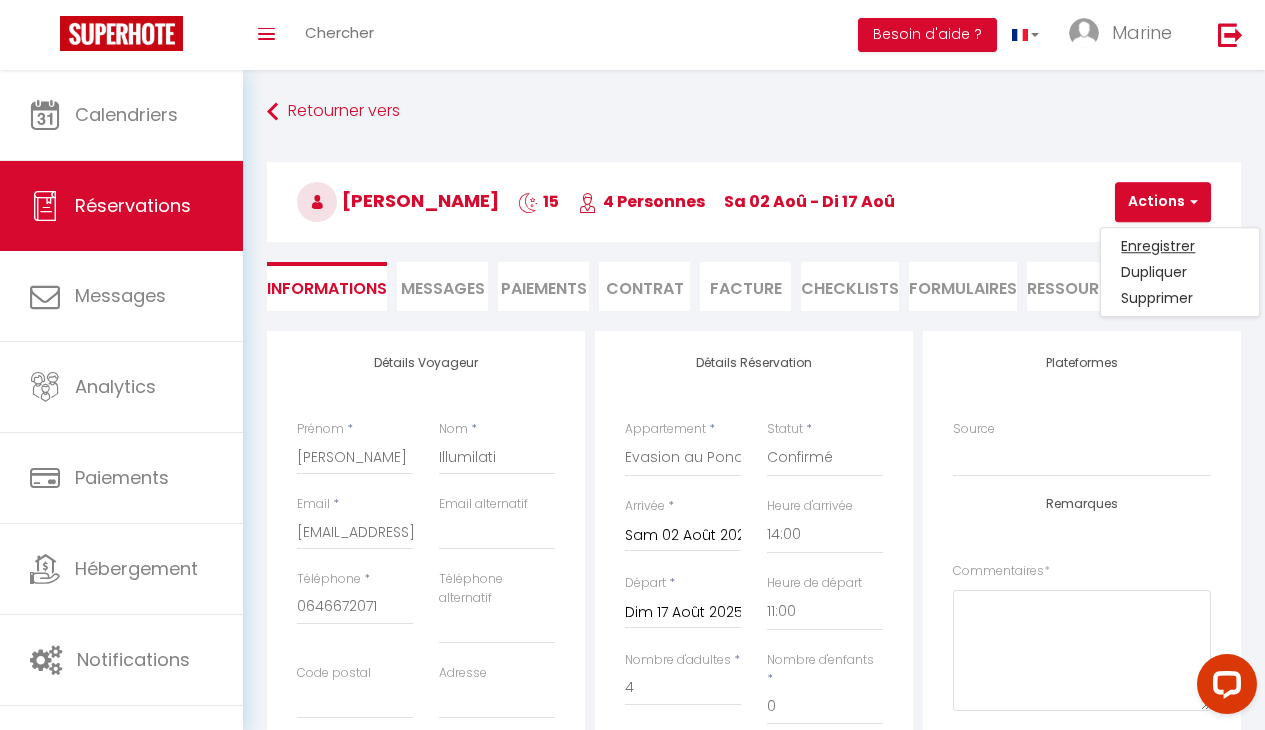 click on "Enregistrer" at bounding box center (1180, 246) 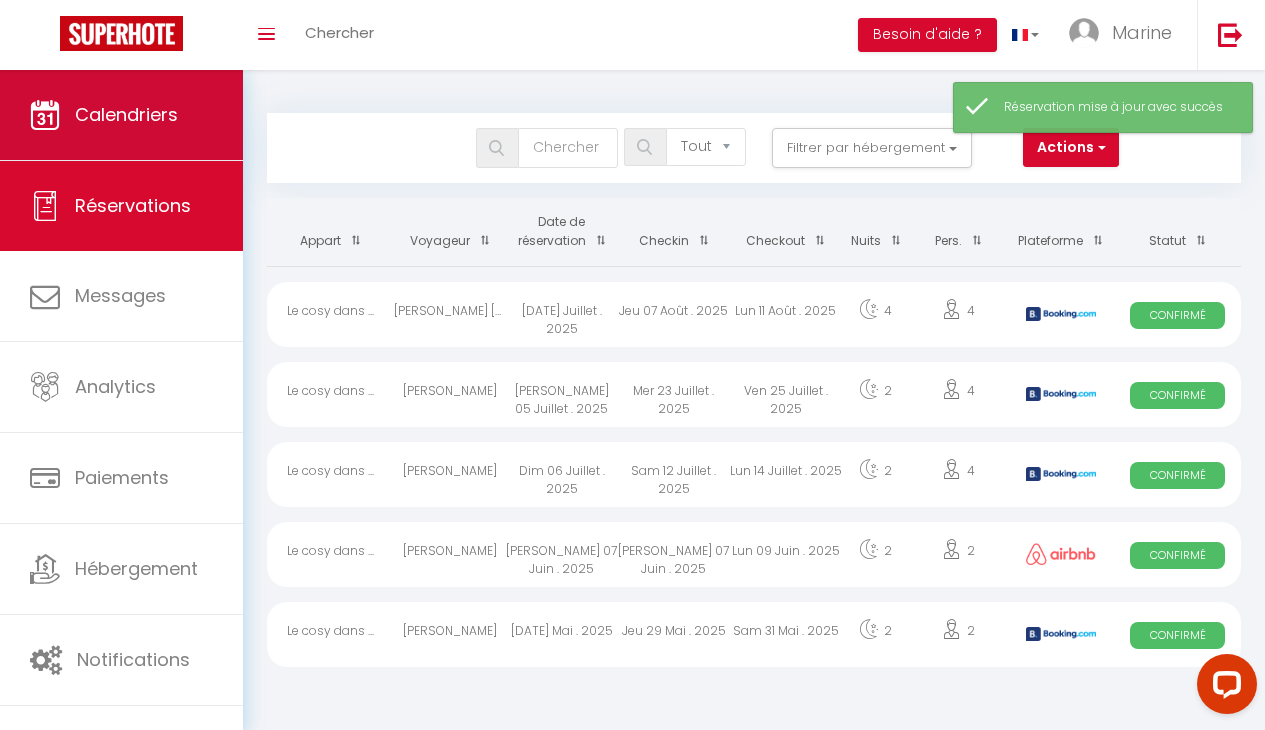 click on "Calendriers" at bounding box center (126, 114) 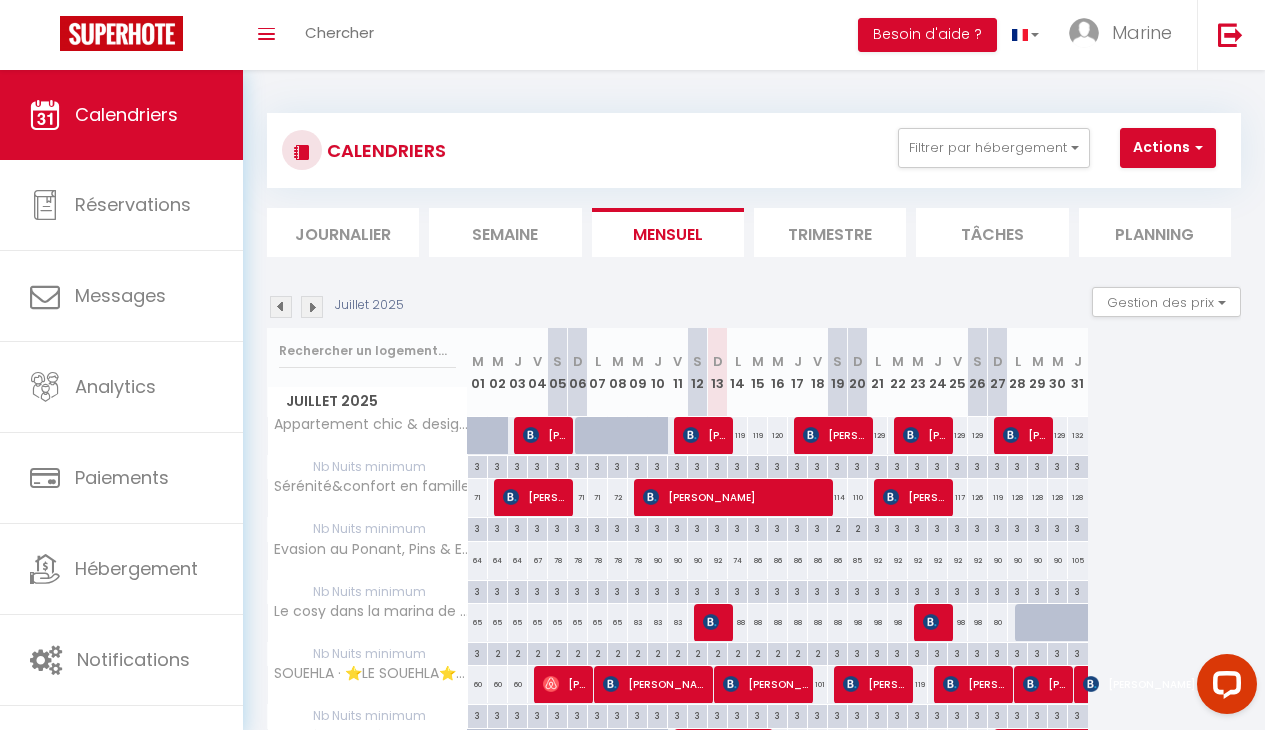 click at bounding box center [312, 307] 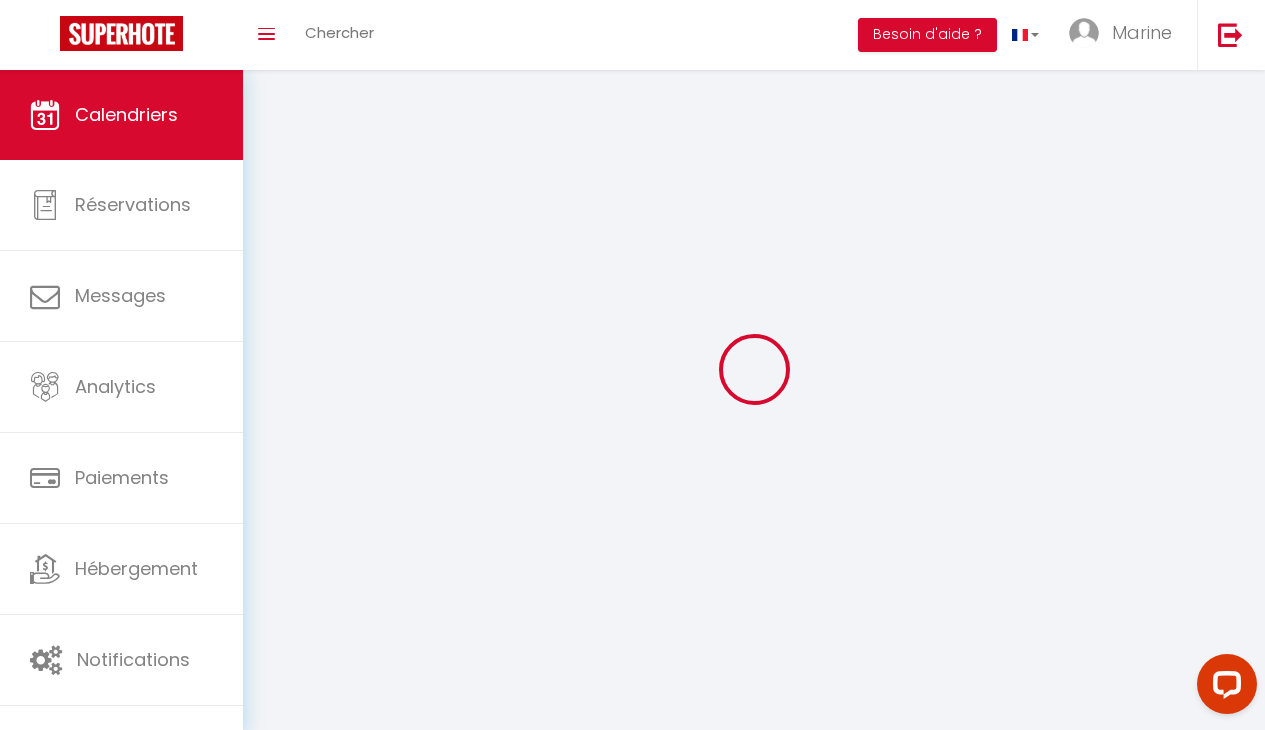 select 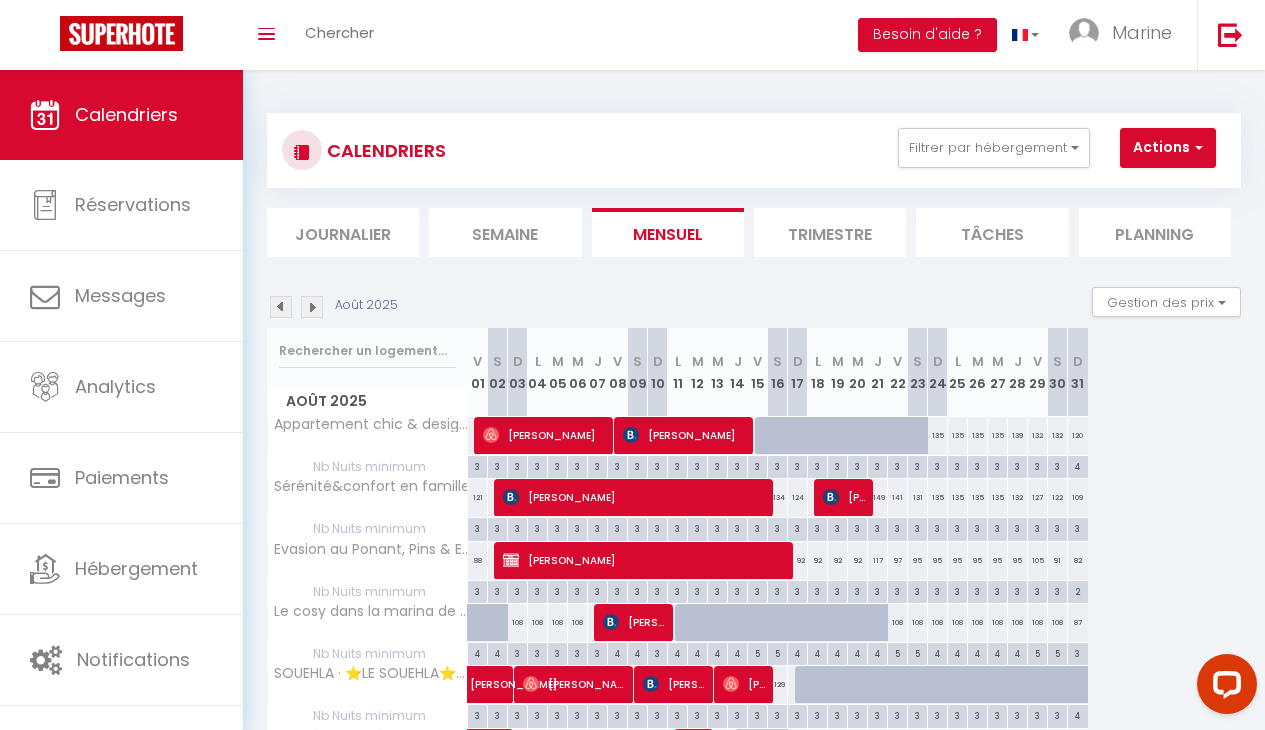 click on "[PERSON_NAME]" at bounding box center (646, 560) 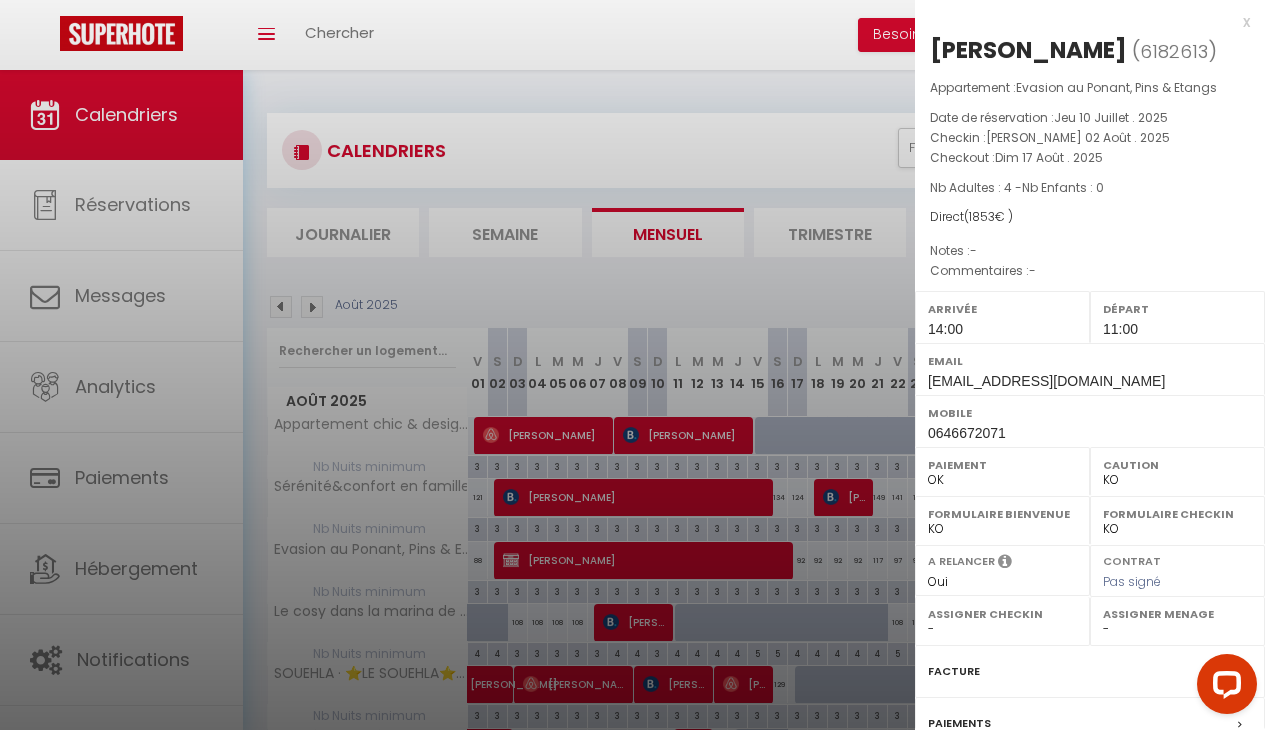 click at bounding box center [632, 365] 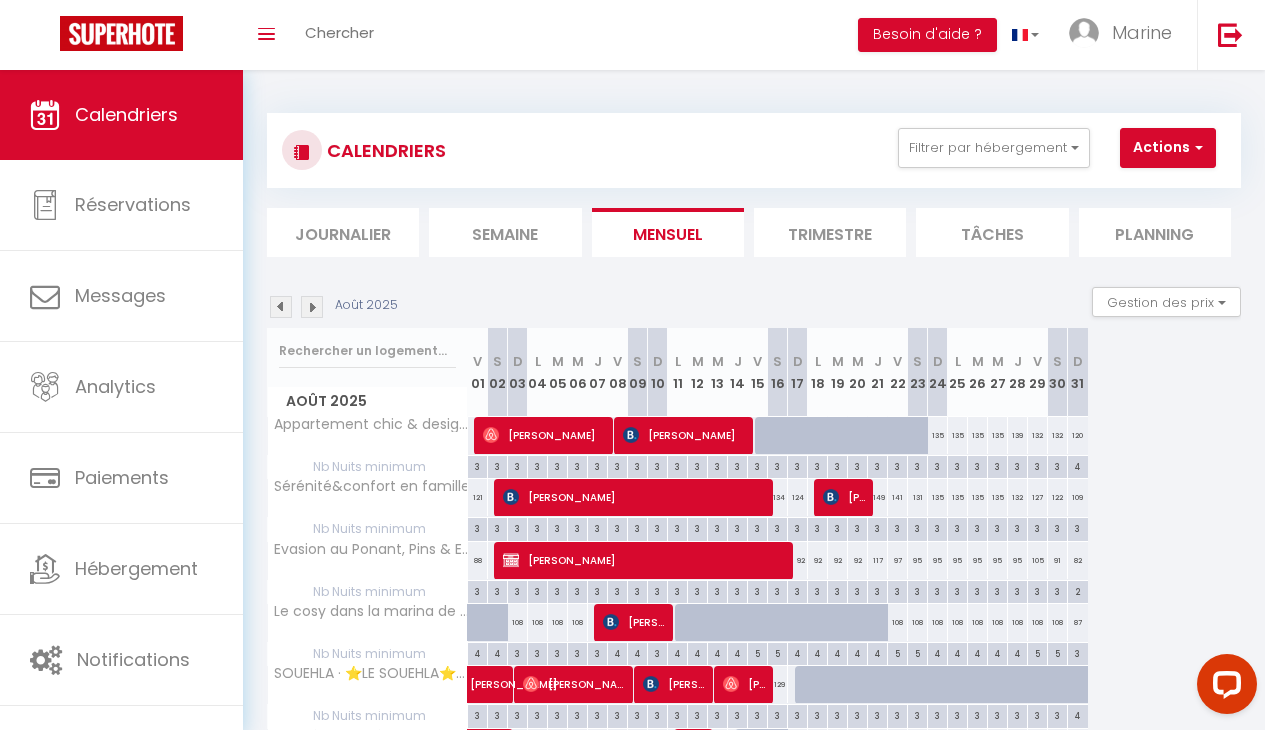 click on "[PERSON_NAME]" at bounding box center [646, 560] 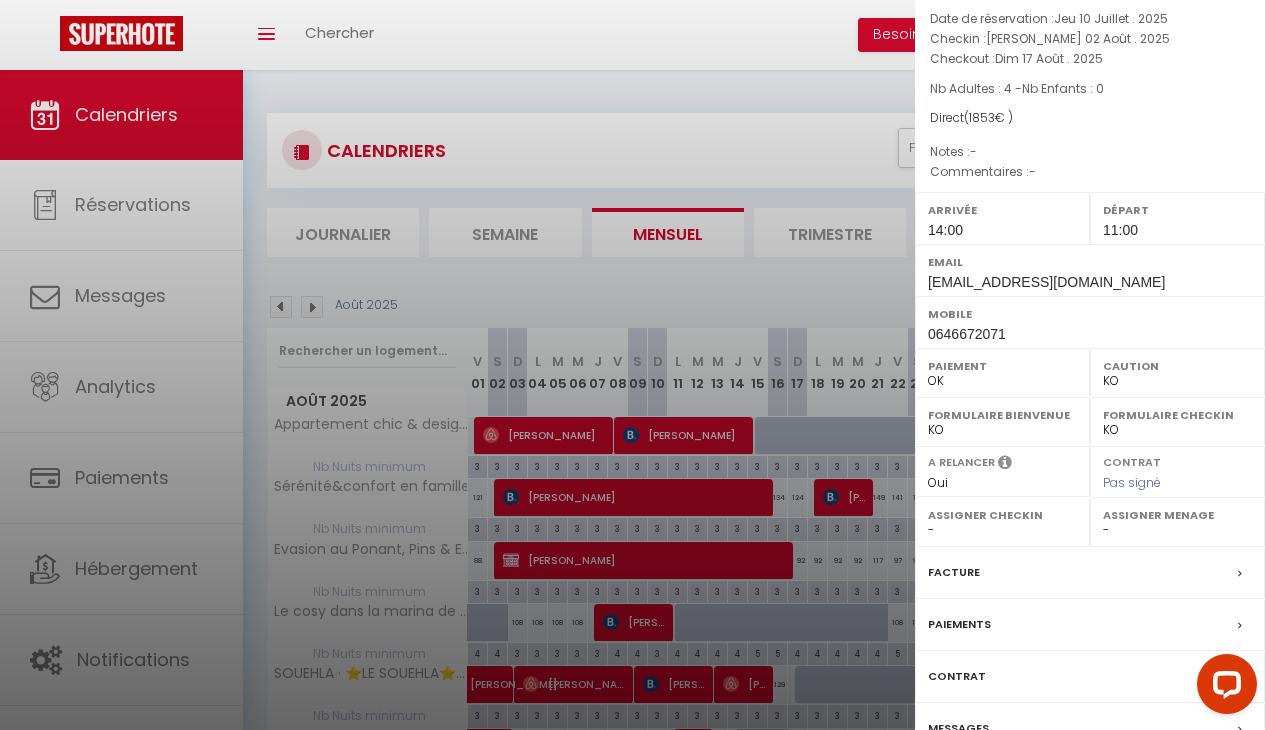 scroll, scrollTop: 151, scrollLeft: 0, axis: vertical 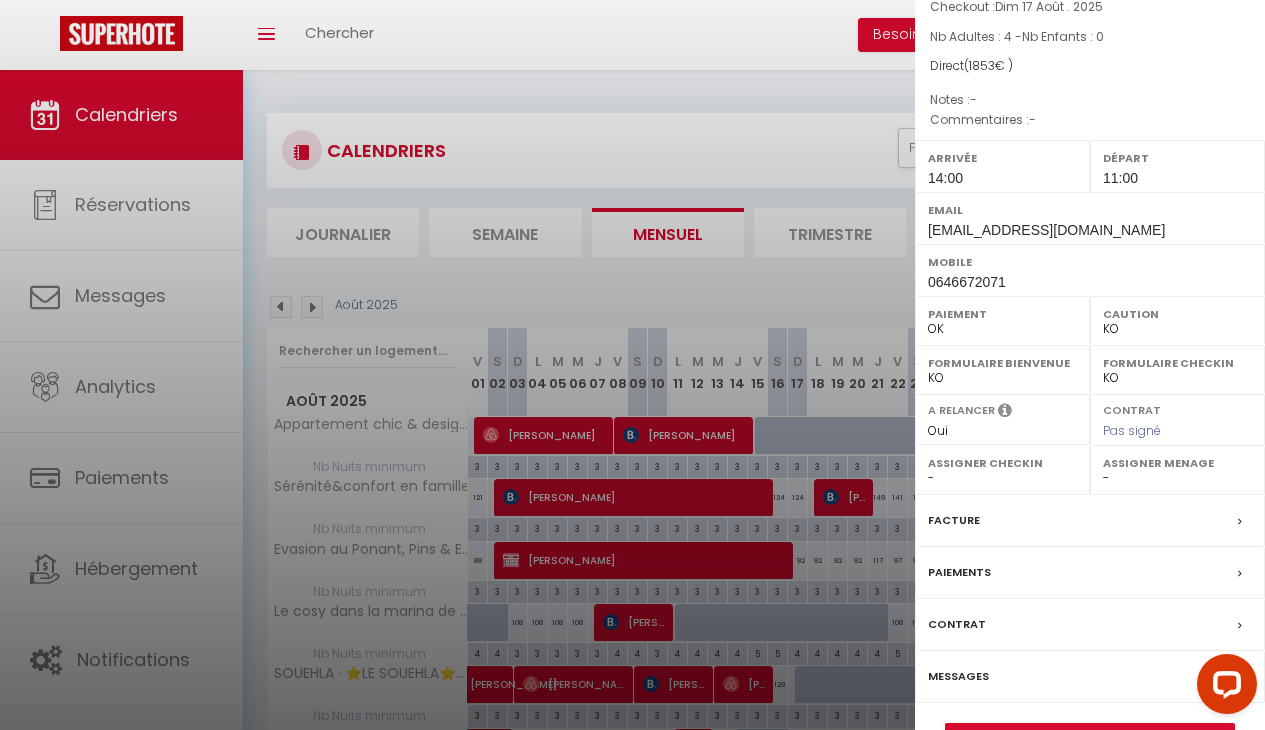 click on "Facture" at bounding box center (1090, 521) 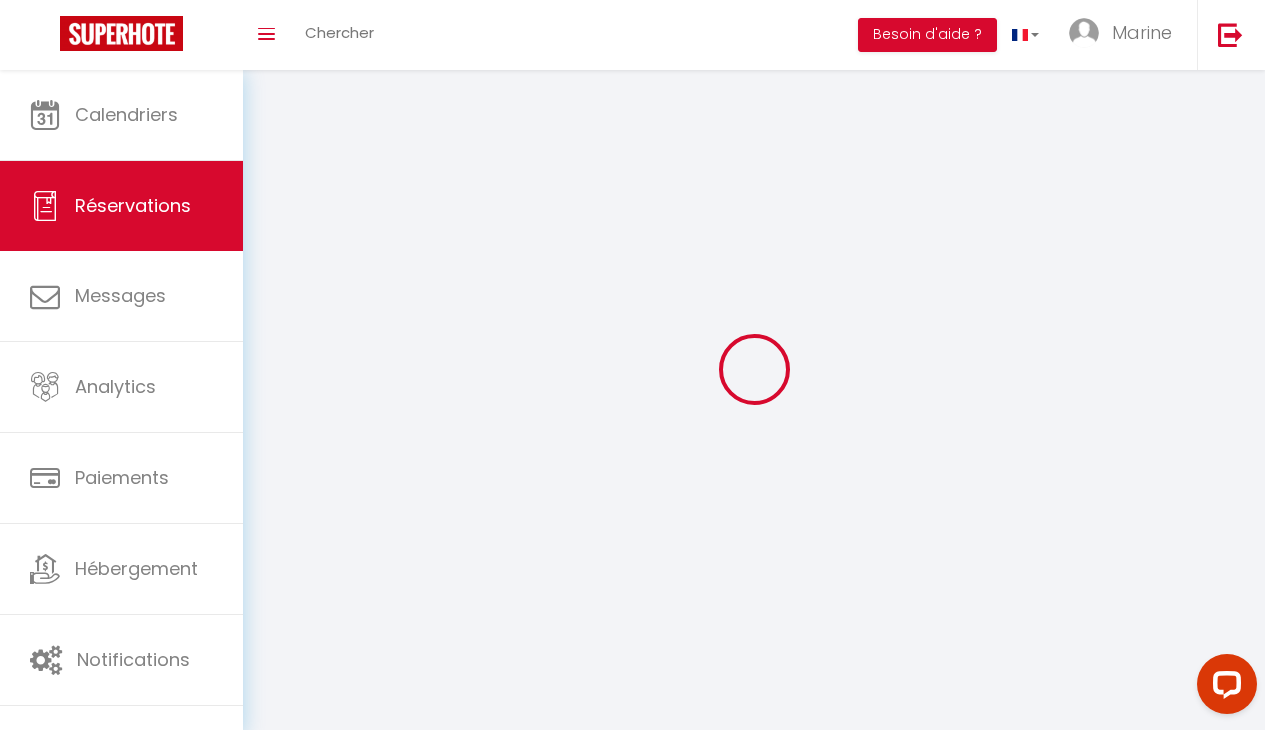 select on "cleaning" 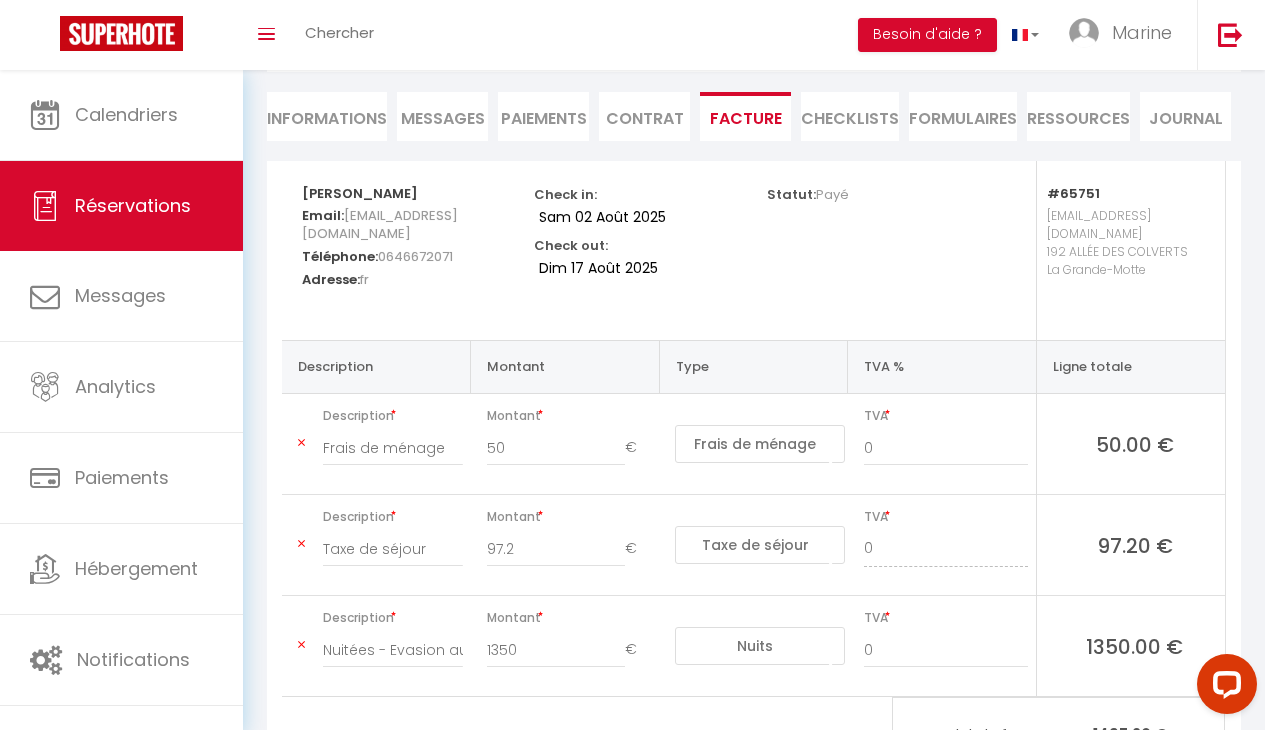 scroll, scrollTop: 163, scrollLeft: 2, axis: both 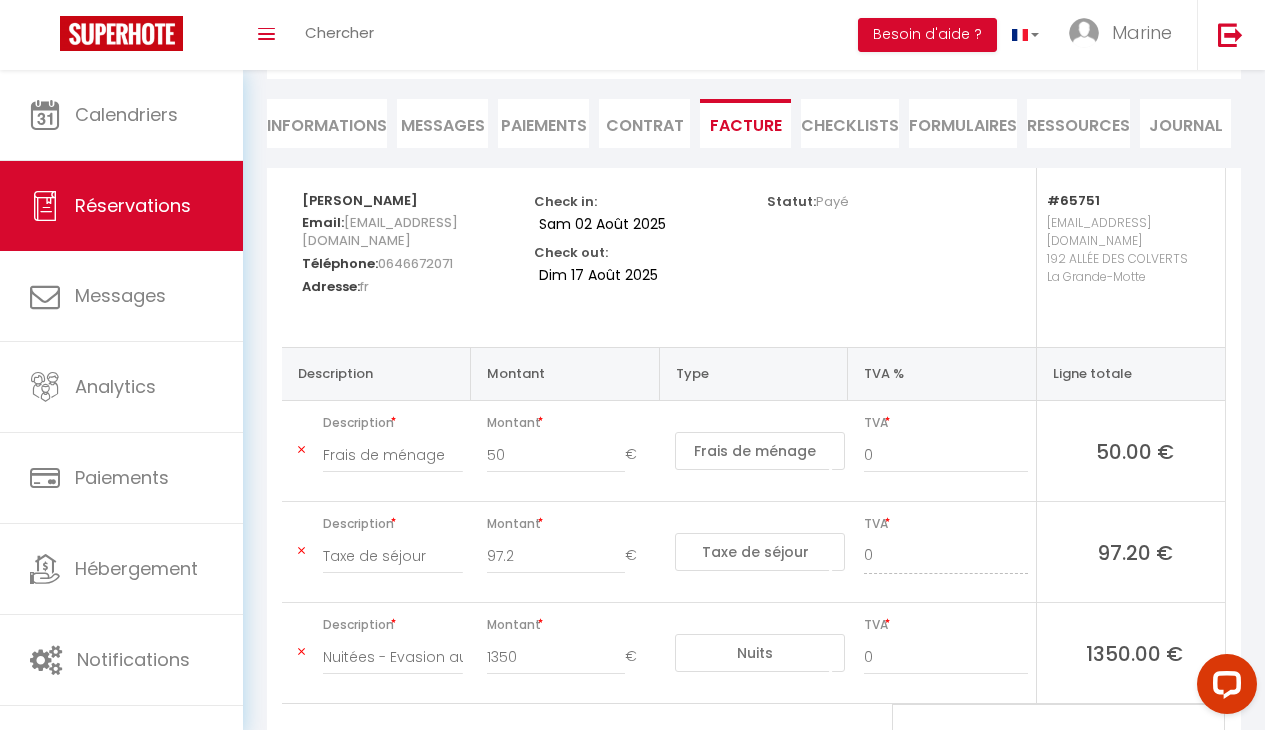 click on "Payé" at bounding box center (832, 201) 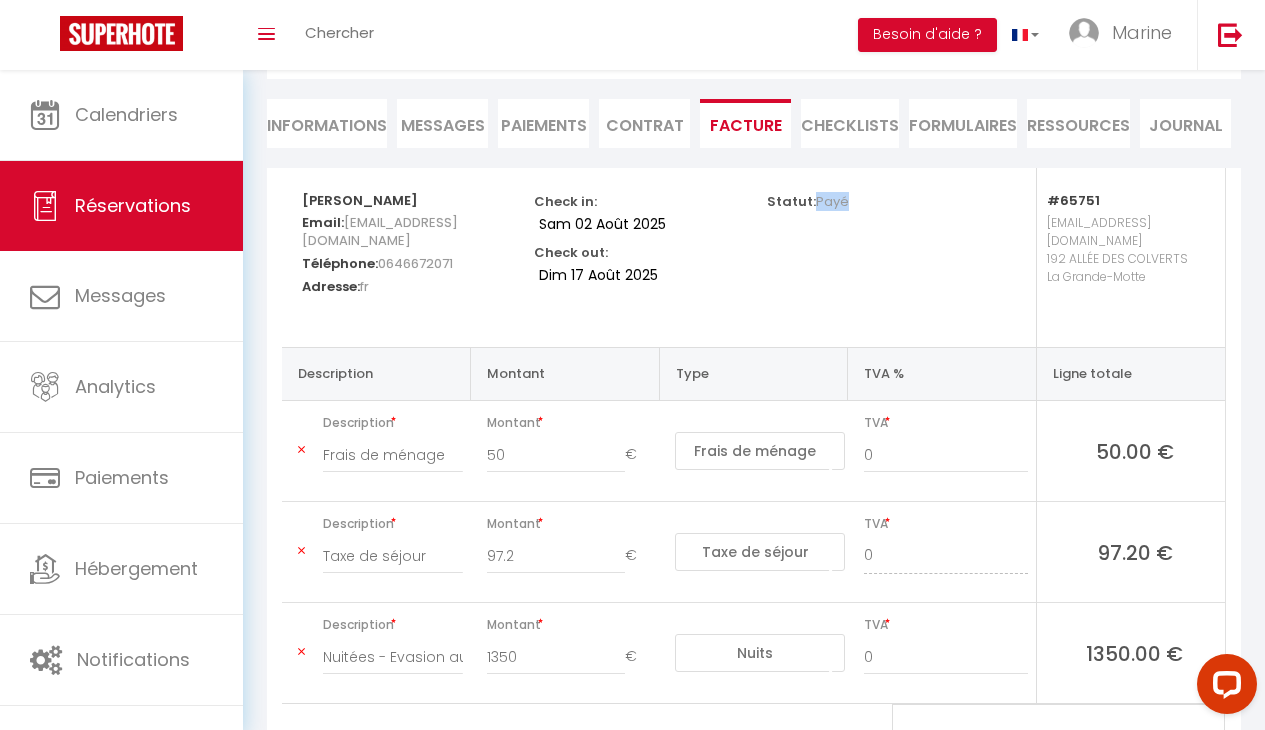 click on "Payé" at bounding box center (832, 201) 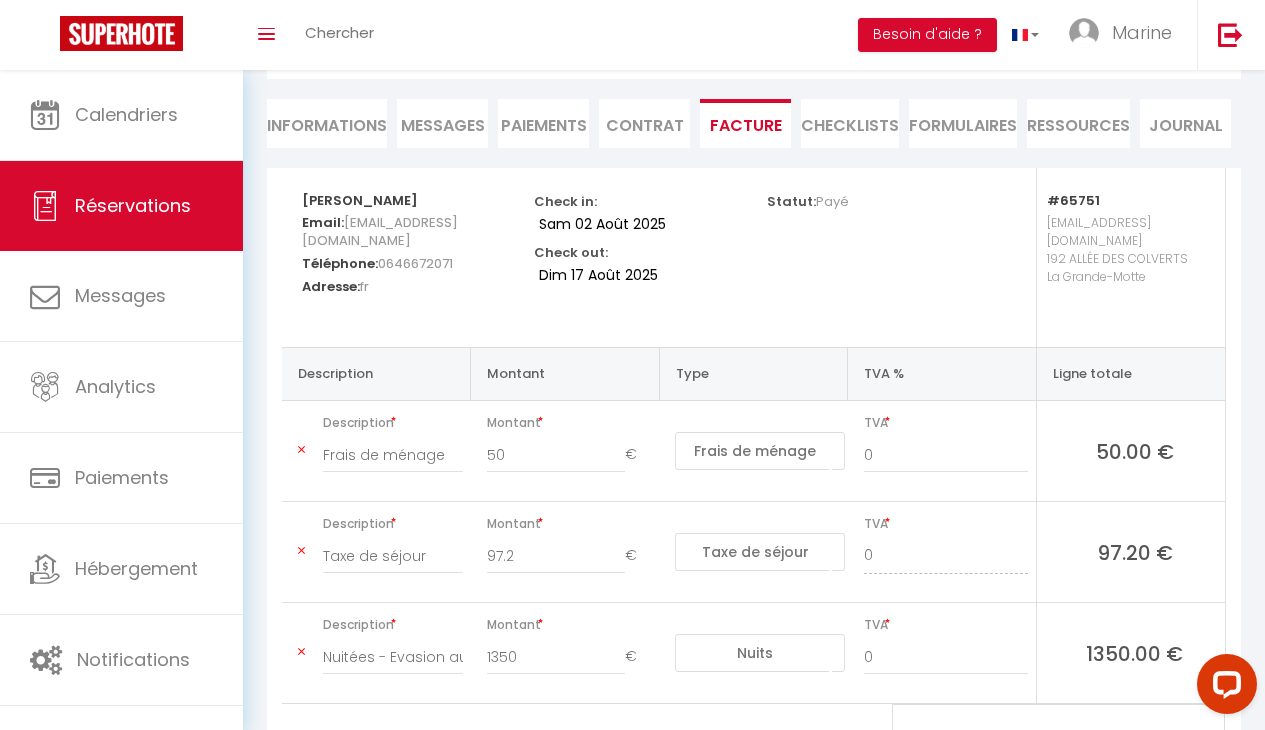 click on "Contrat" at bounding box center (644, 123) 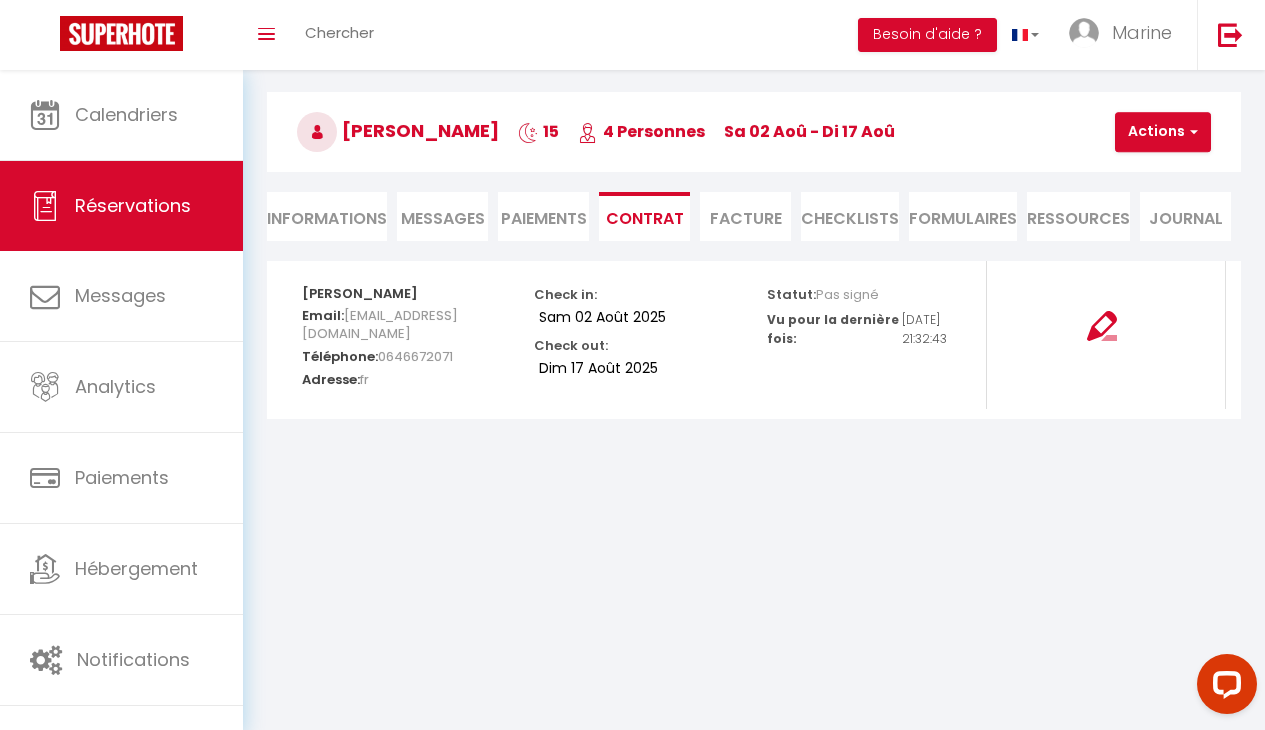scroll, scrollTop: 70, scrollLeft: 0, axis: vertical 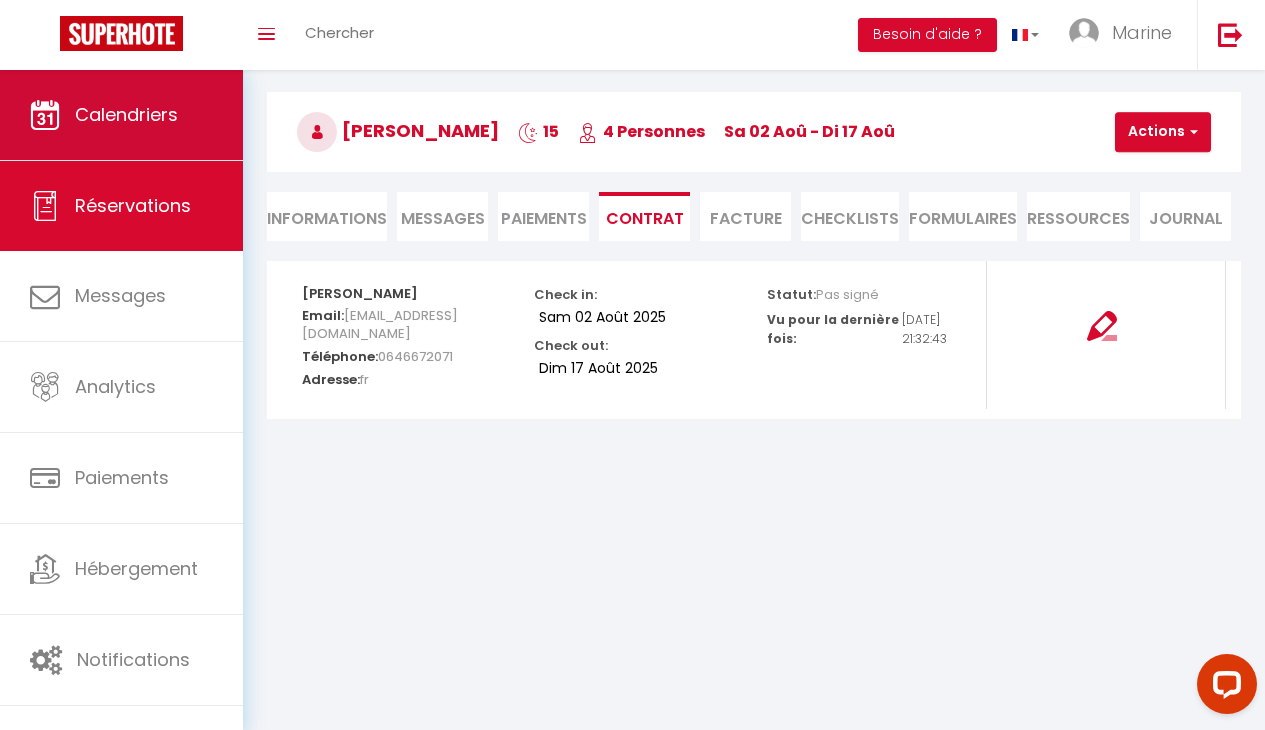 click on "Calendriers" at bounding box center (126, 114) 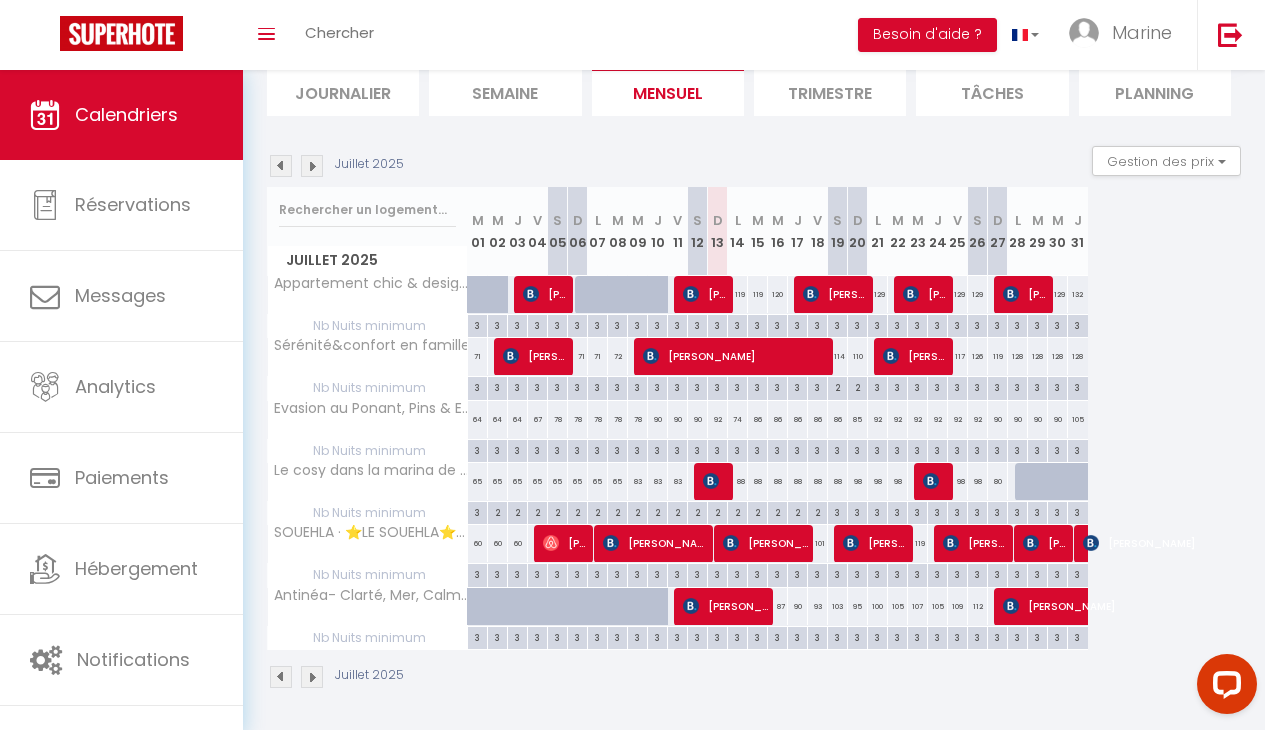 scroll, scrollTop: 140, scrollLeft: 0, axis: vertical 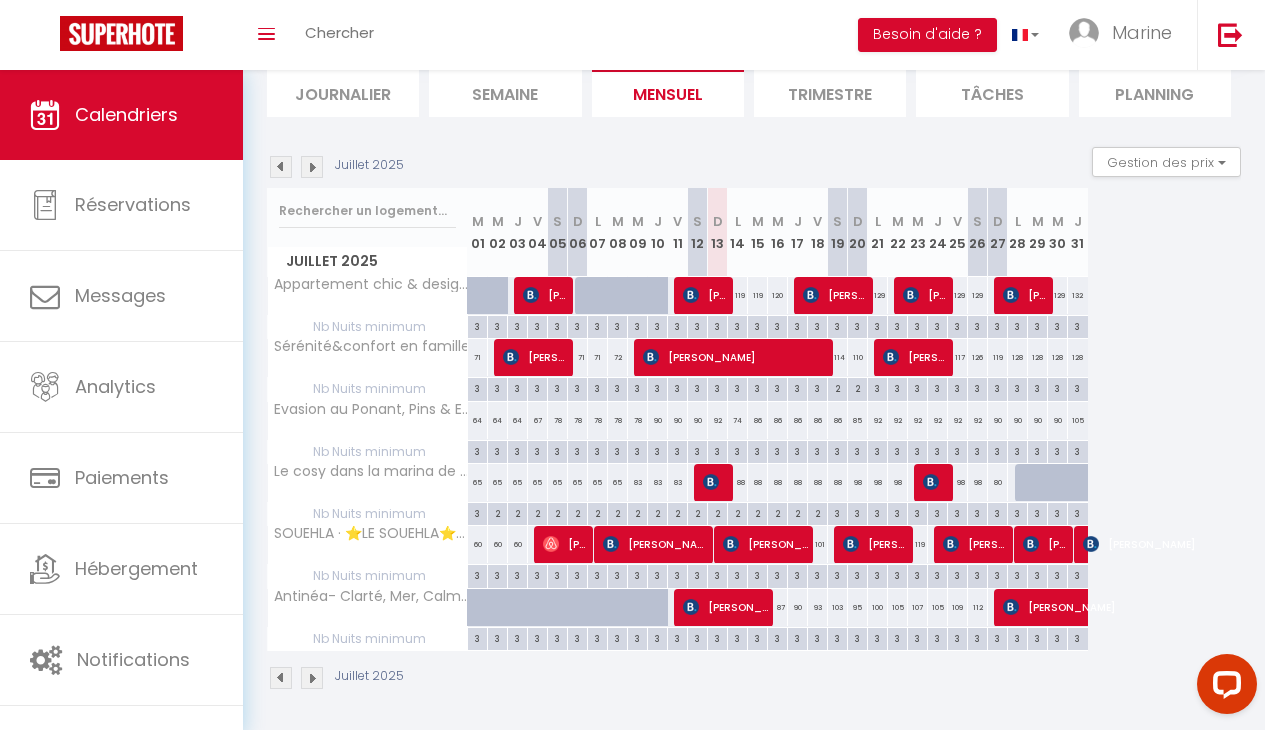 click at bounding box center [312, 167] 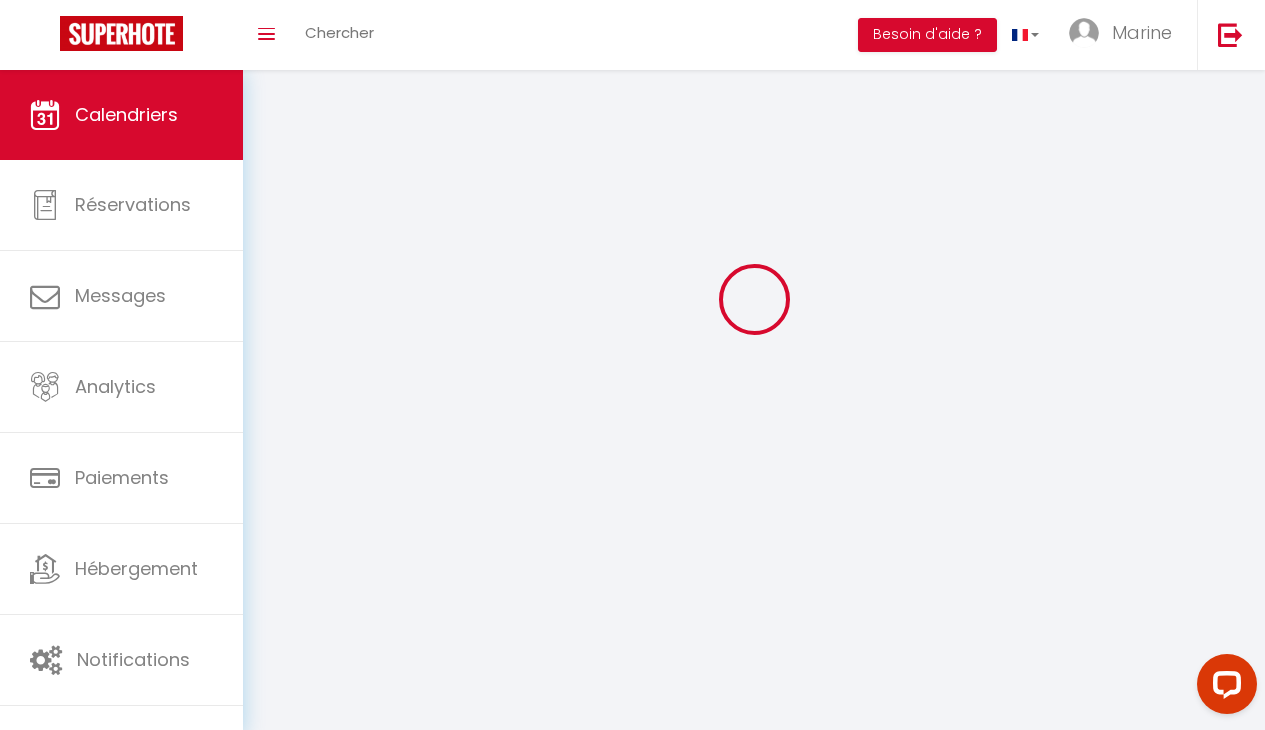 scroll, scrollTop: 70, scrollLeft: 0, axis: vertical 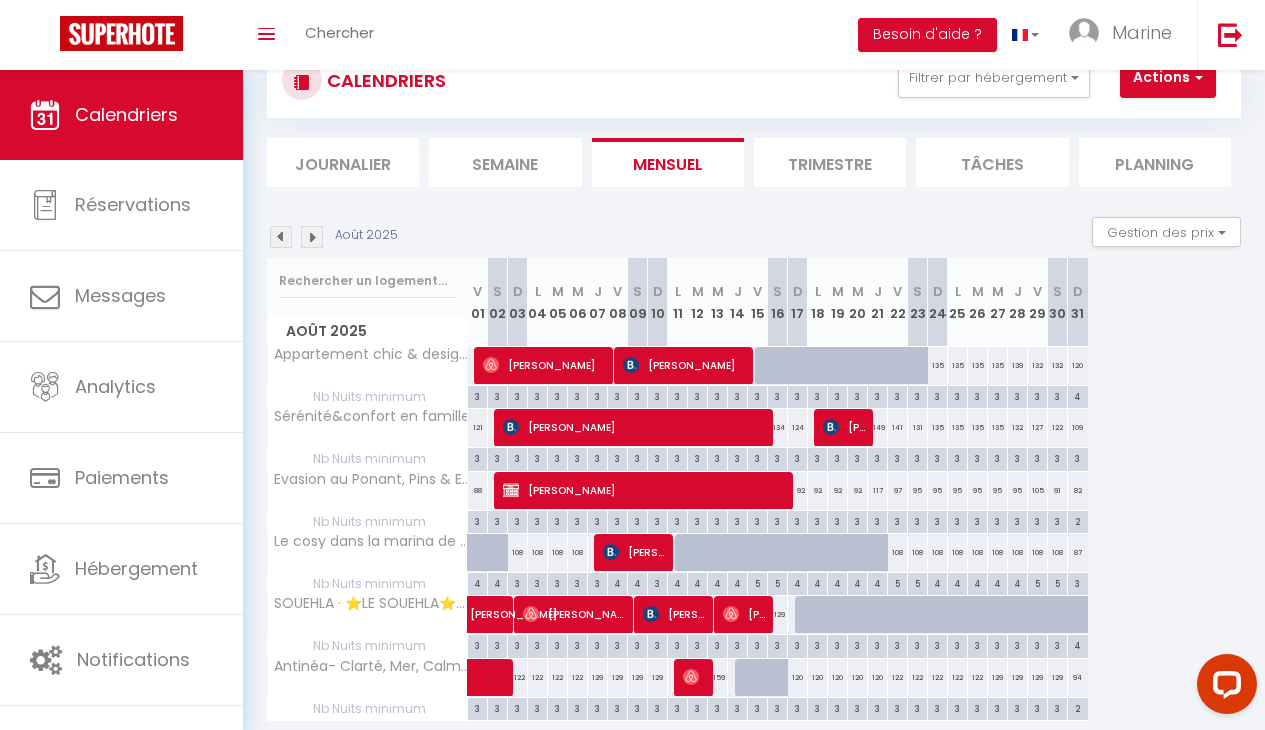 click on "[PERSON_NAME]" at bounding box center (646, 490) 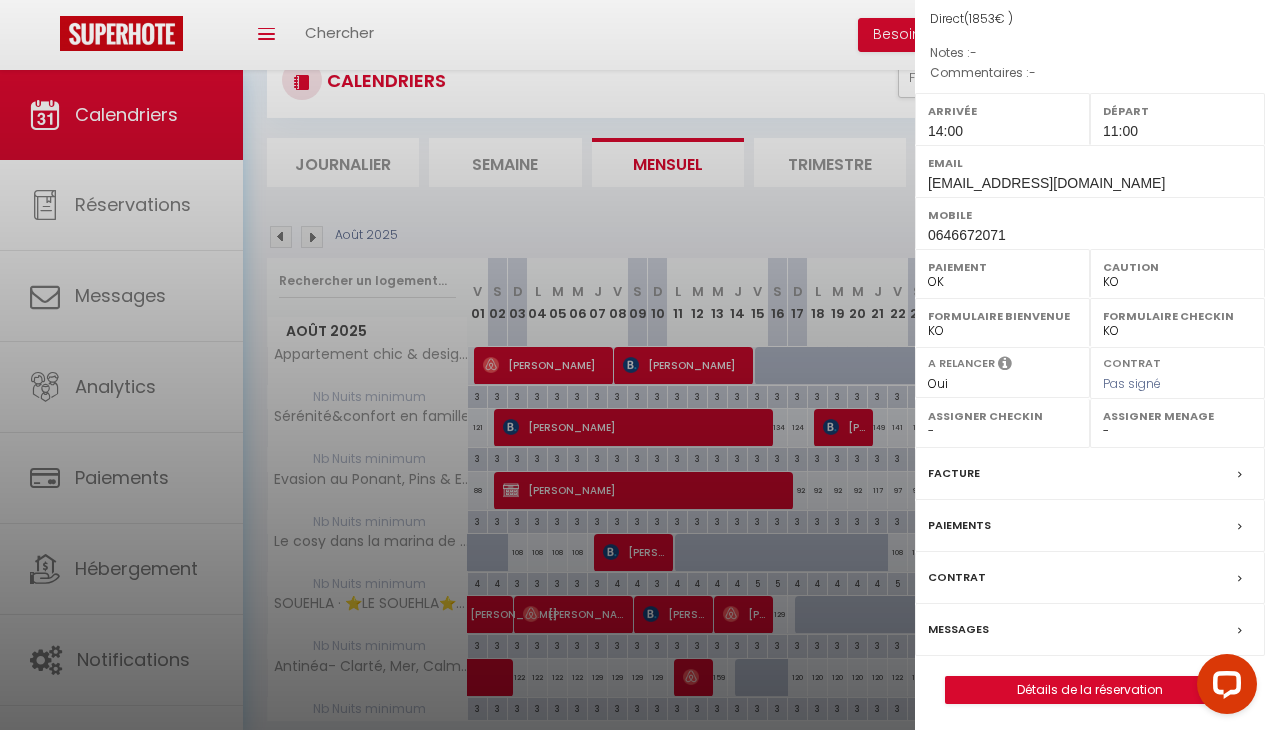 scroll, scrollTop: 196, scrollLeft: 0, axis: vertical 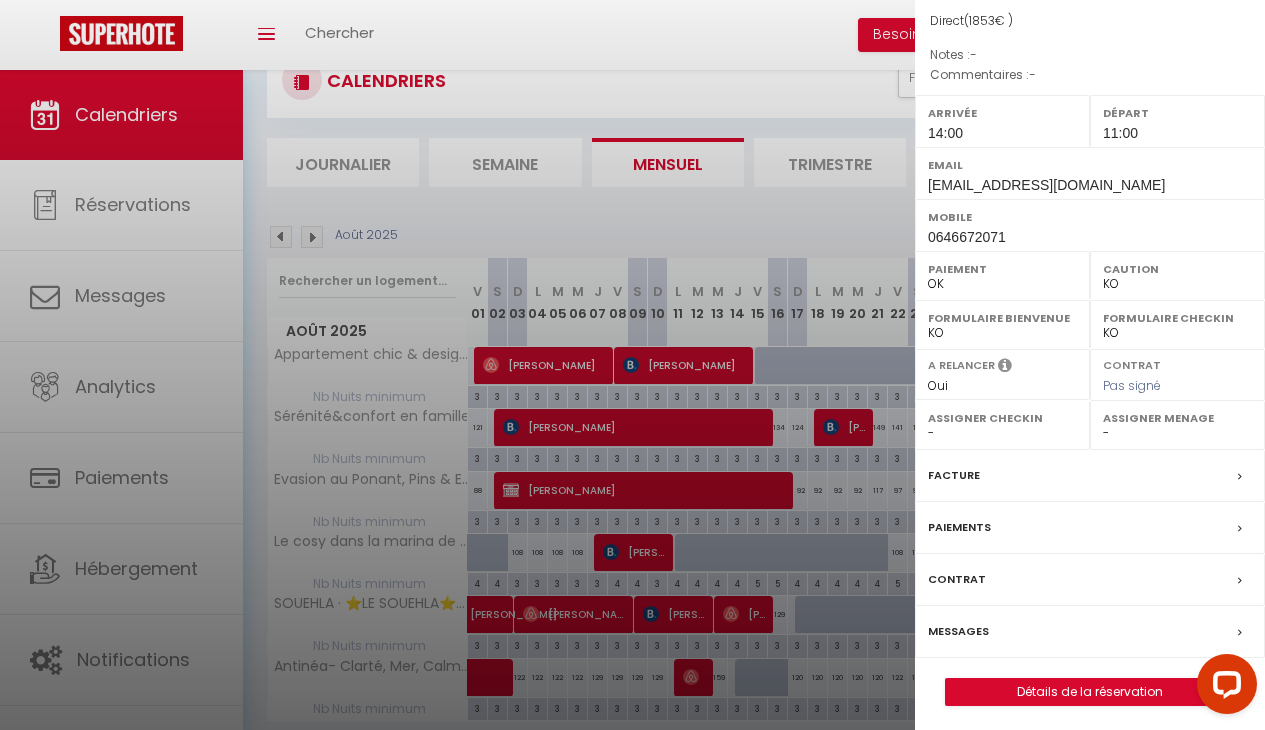 click at bounding box center (1240, 529) 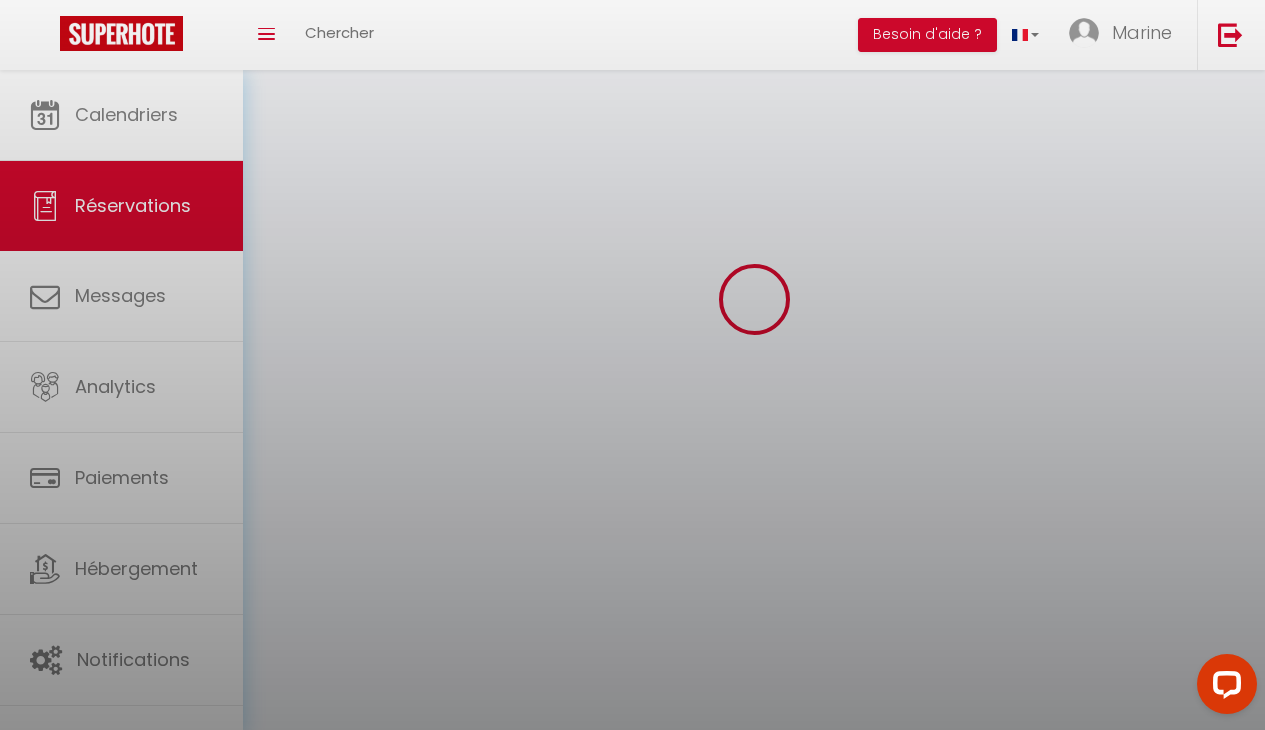 scroll, scrollTop: 0, scrollLeft: 0, axis: both 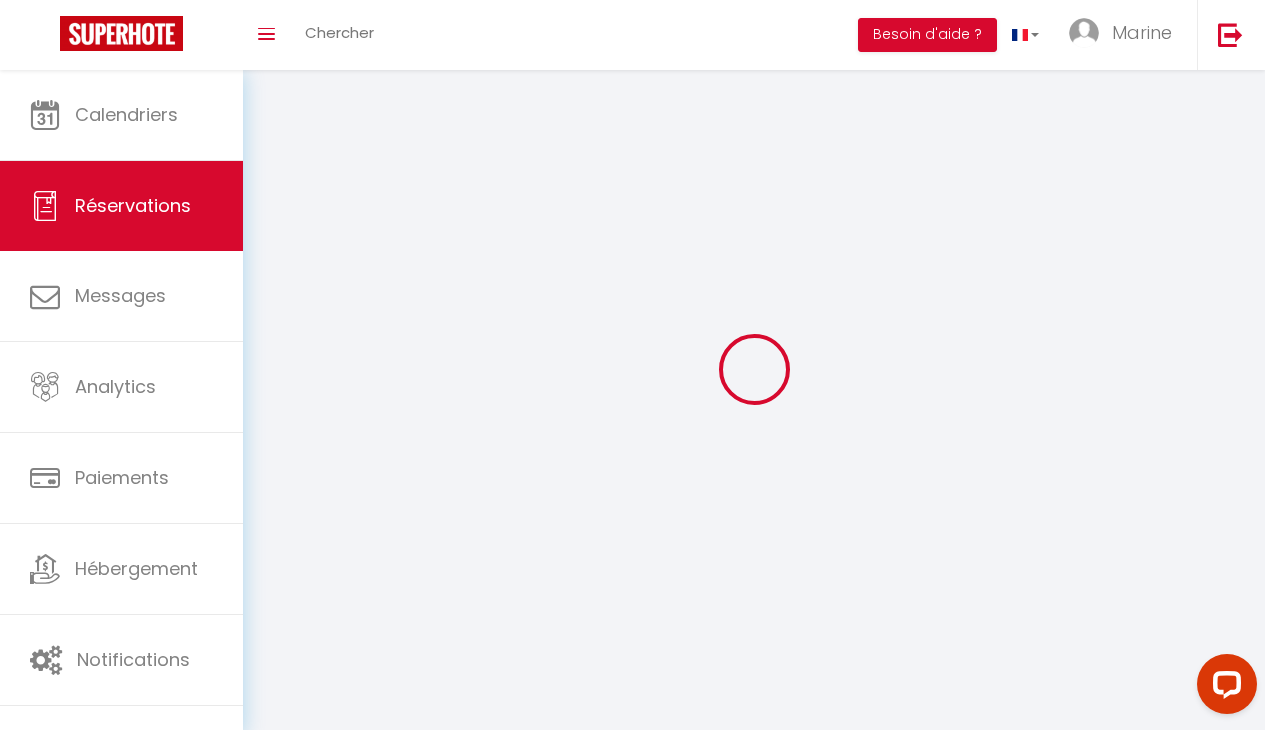 select 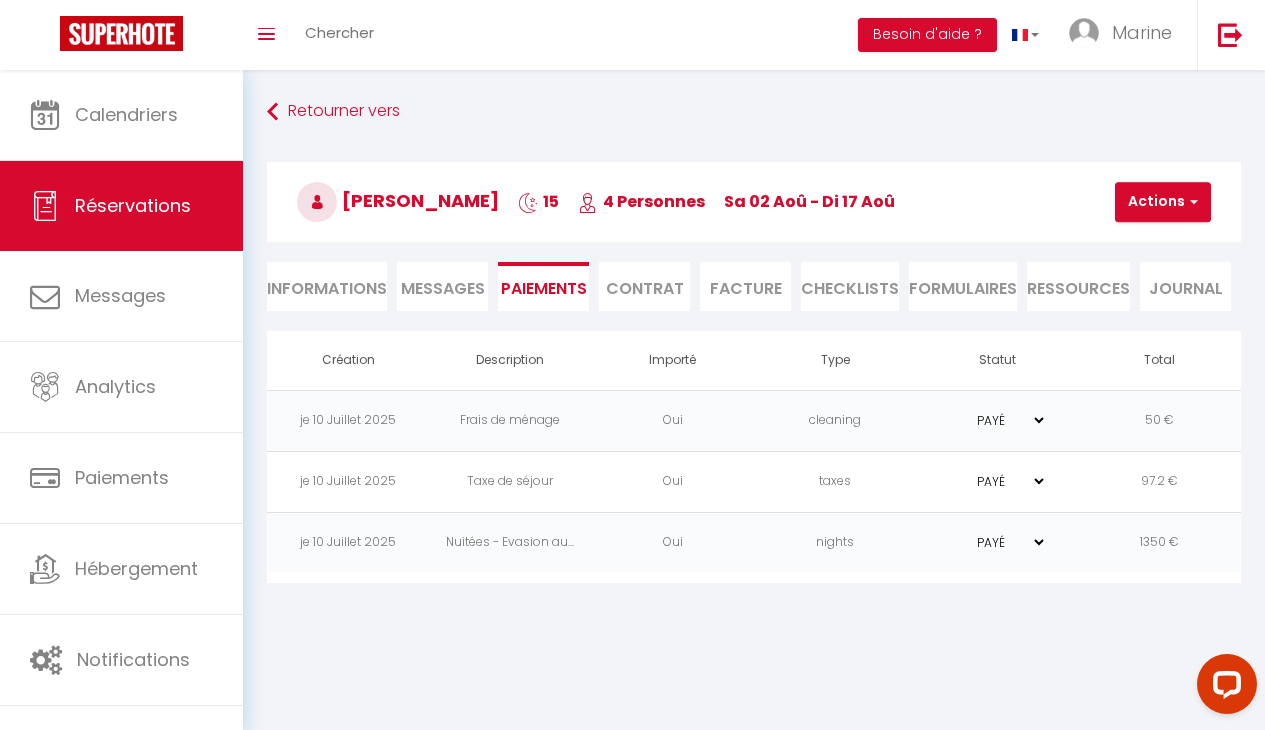 select on "0" 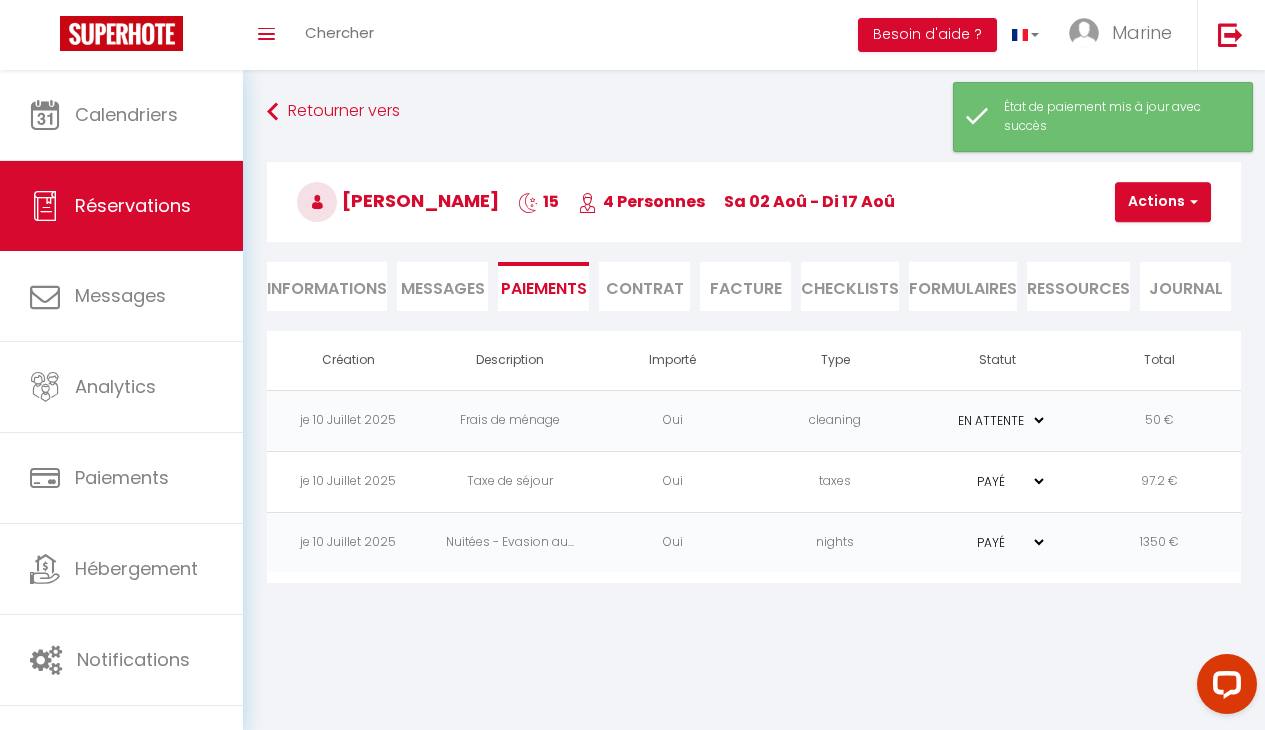 select on "0" 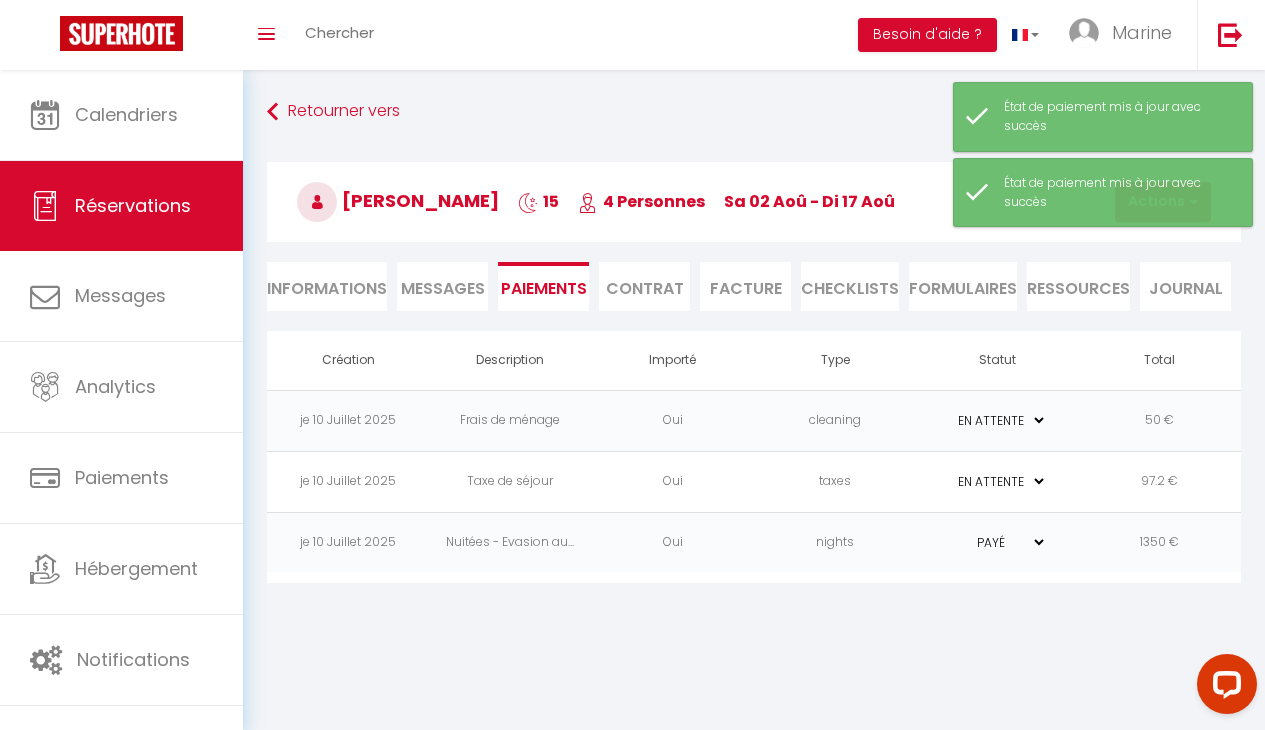 select on "0" 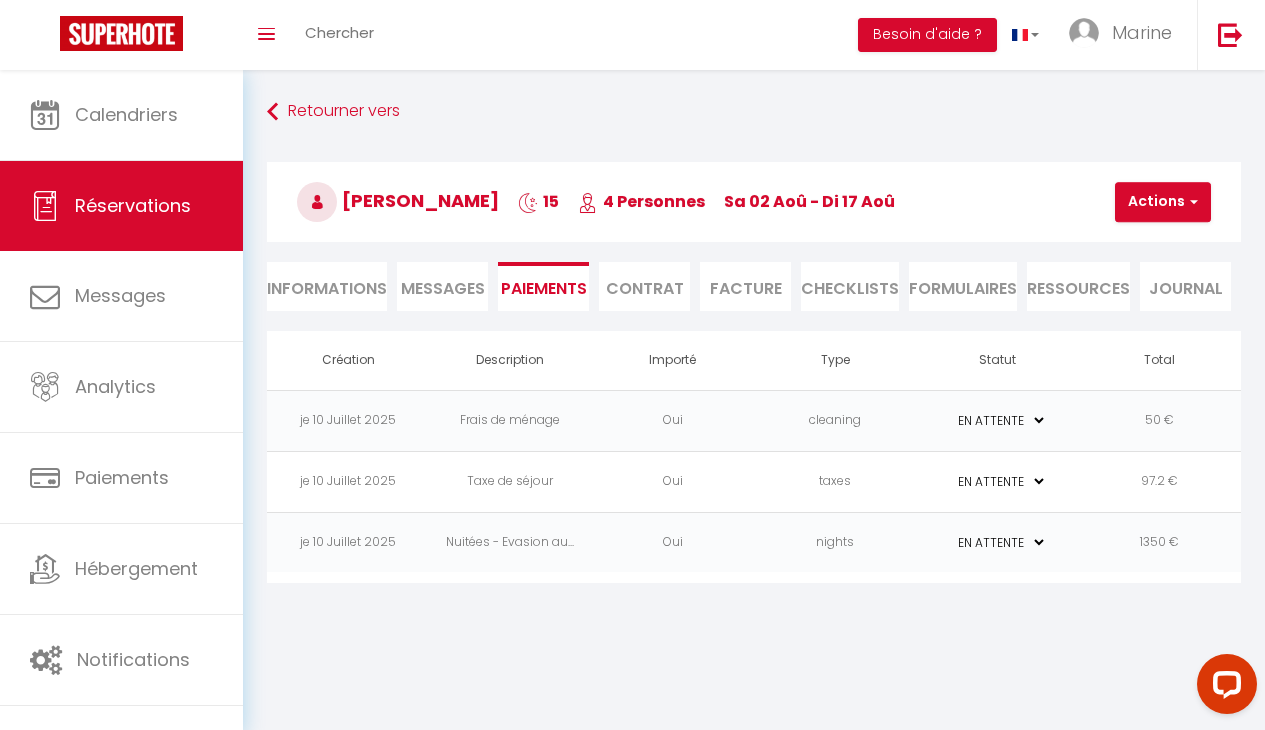 click at bounding box center [1191, 202] 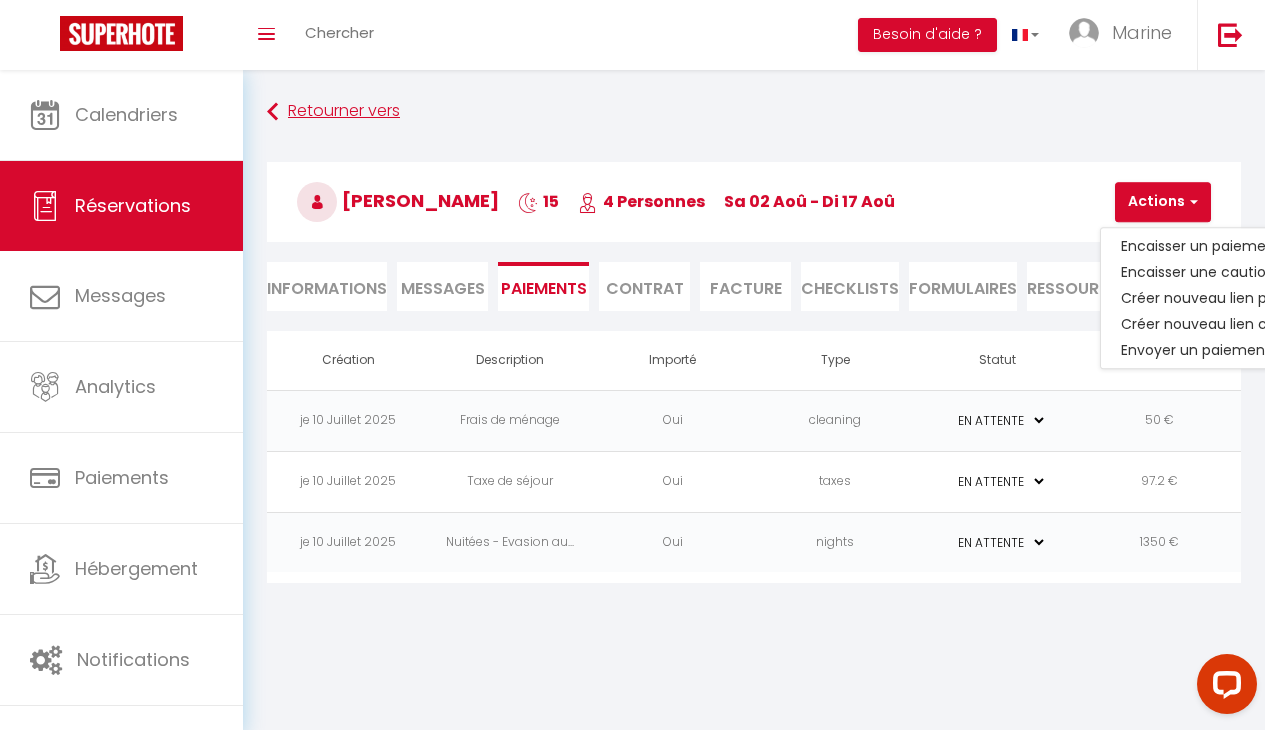 click on "Retourner vers" at bounding box center [754, 112] 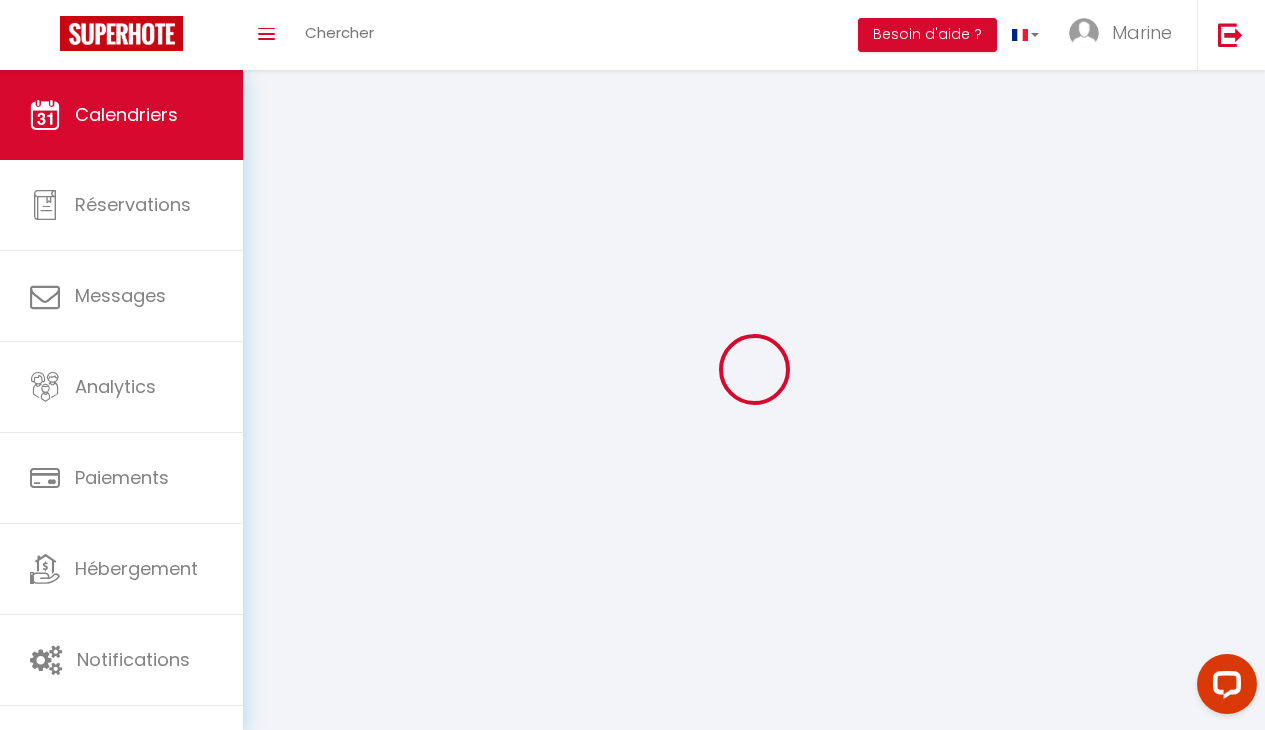 scroll, scrollTop: 70, scrollLeft: 0, axis: vertical 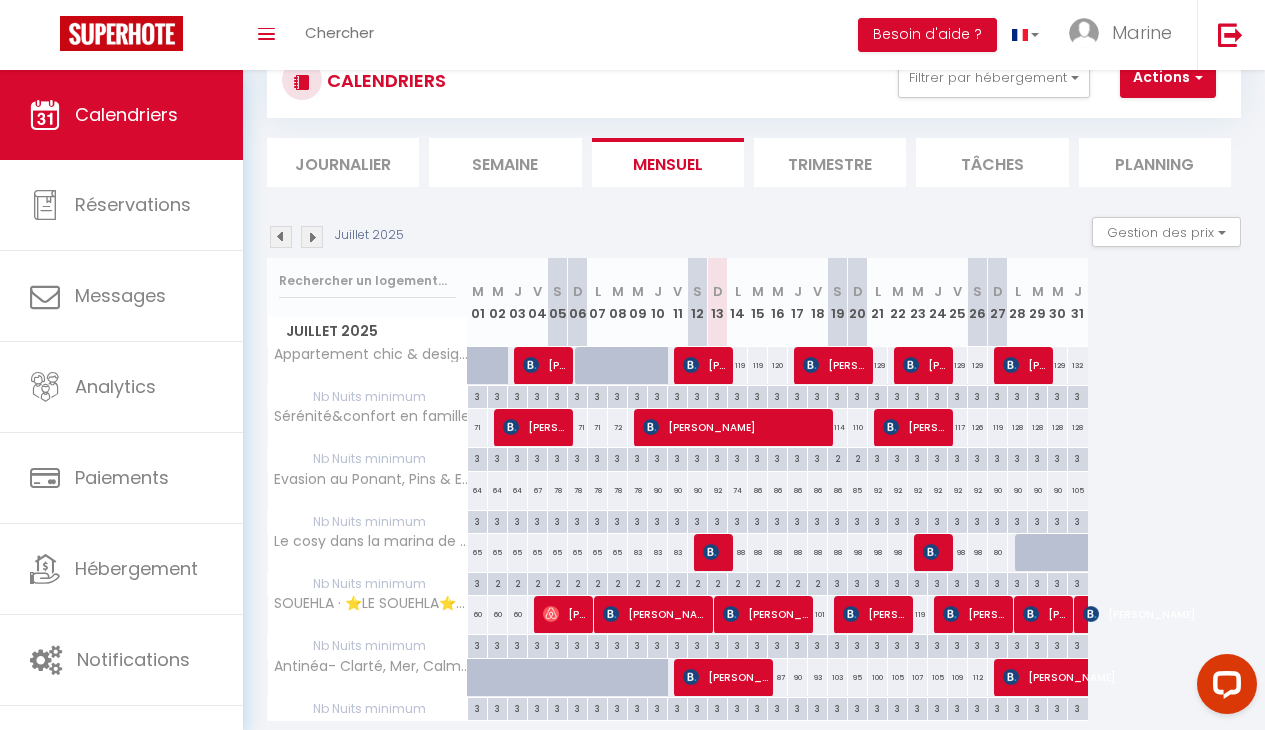 click at bounding box center [312, 237] 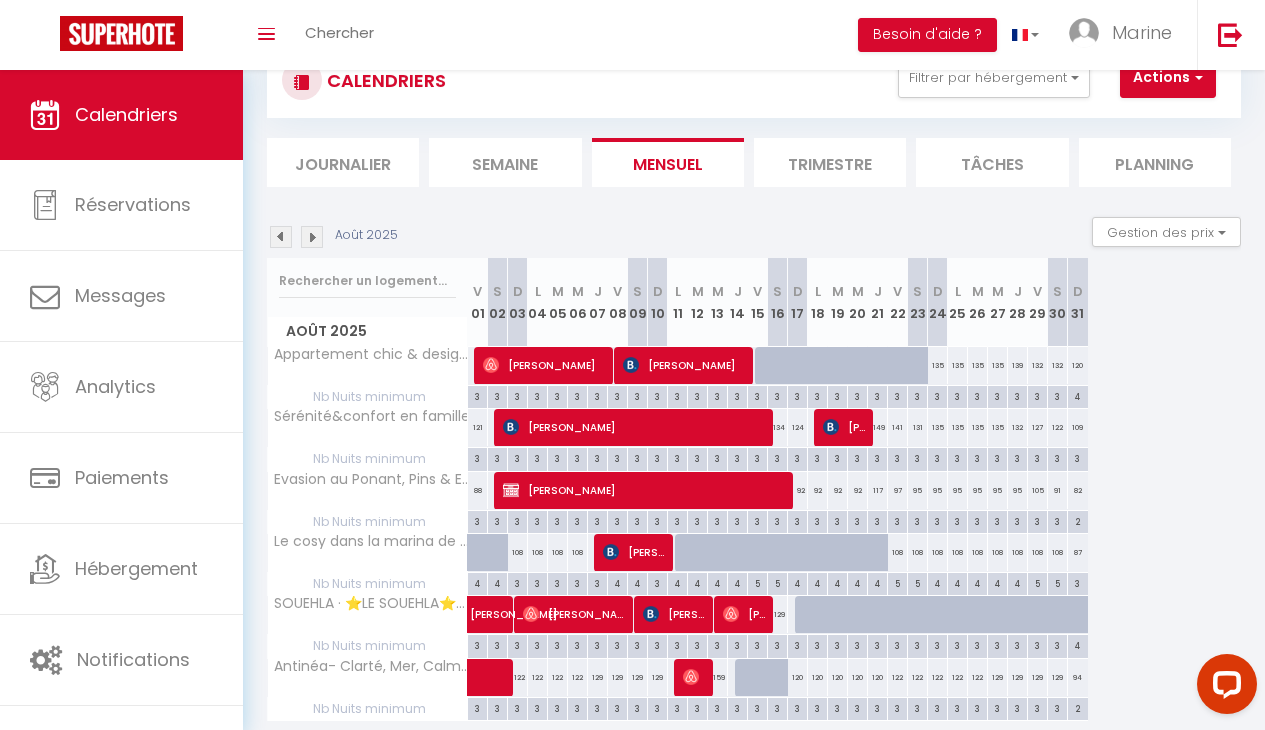 click on "[PERSON_NAME]" at bounding box center [646, 490] 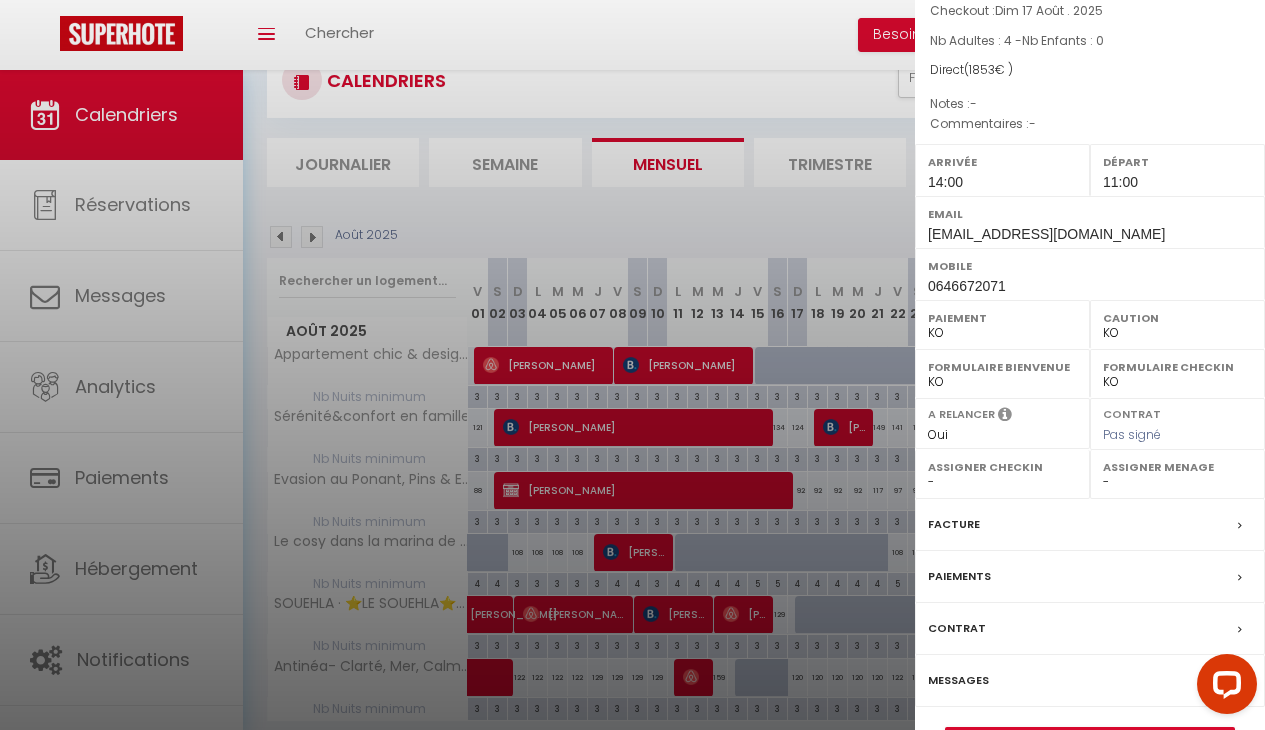 scroll, scrollTop: 148, scrollLeft: 0, axis: vertical 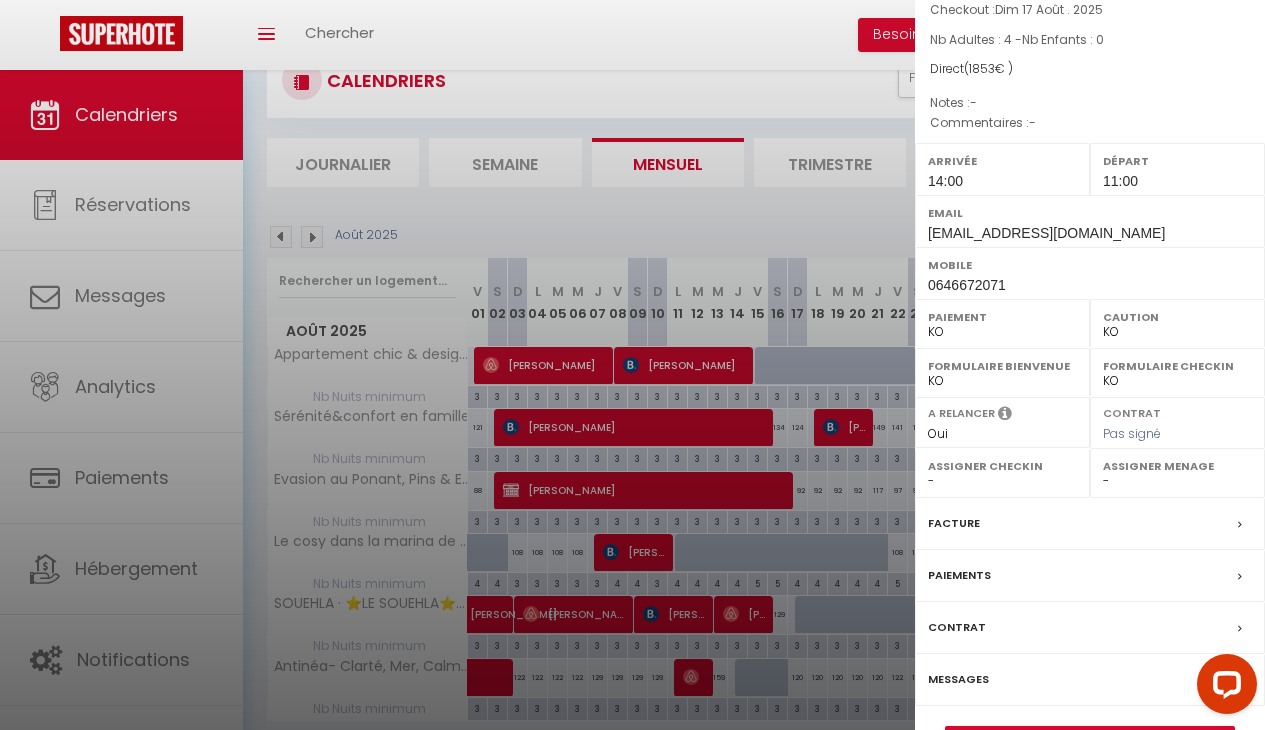 click at bounding box center (1245, 523) 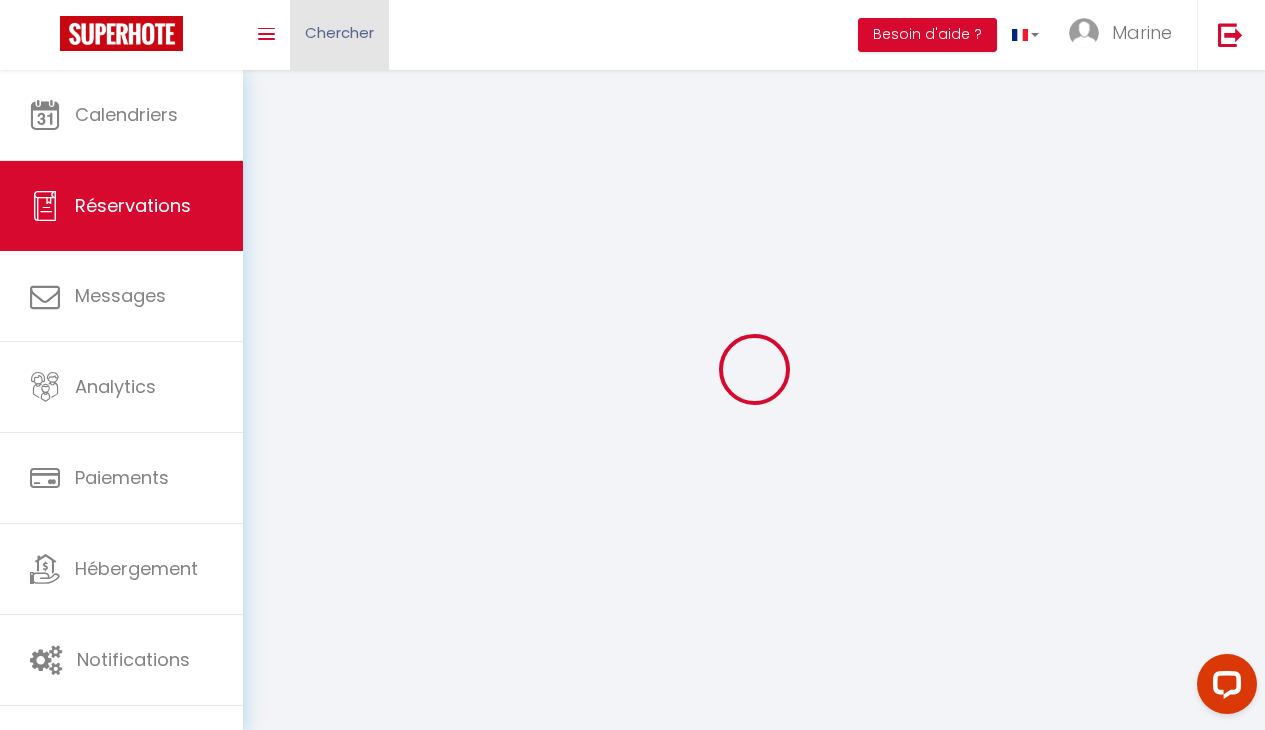scroll, scrollTop: 70, scrollLeft: 0, axis: vertical 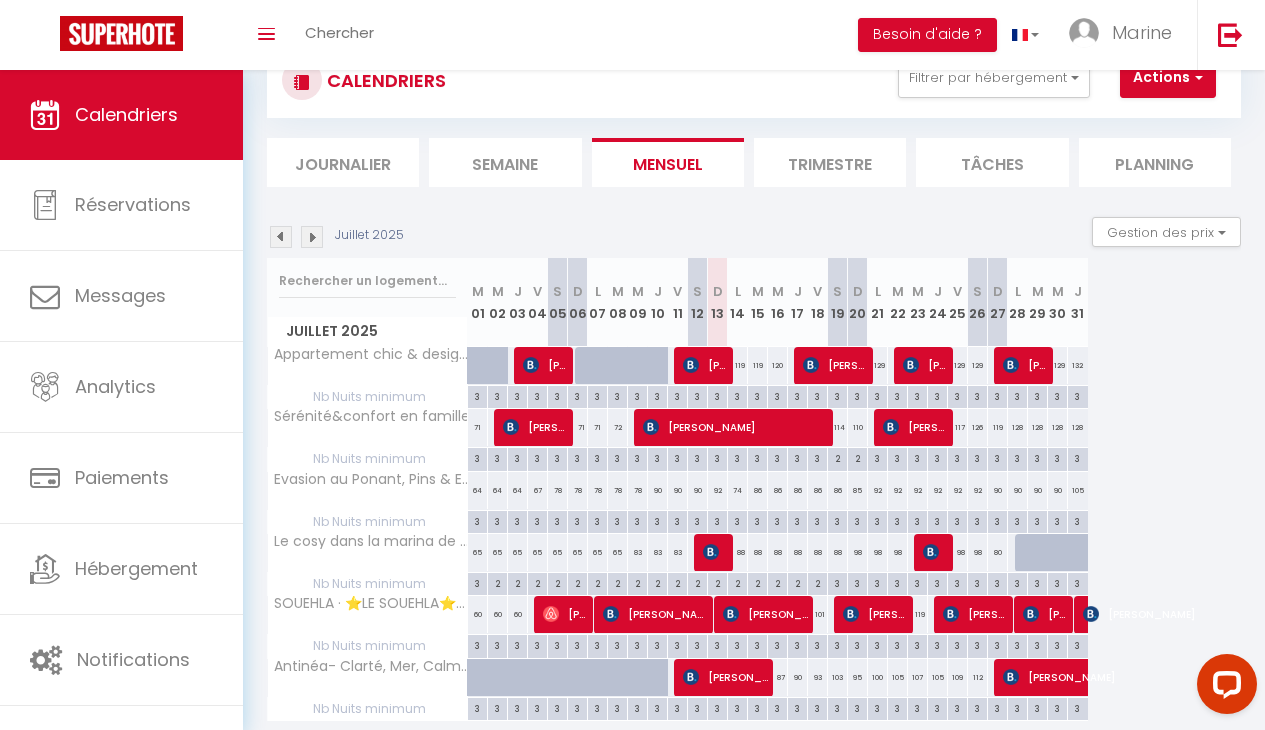 click at bounding box center (312, 237) 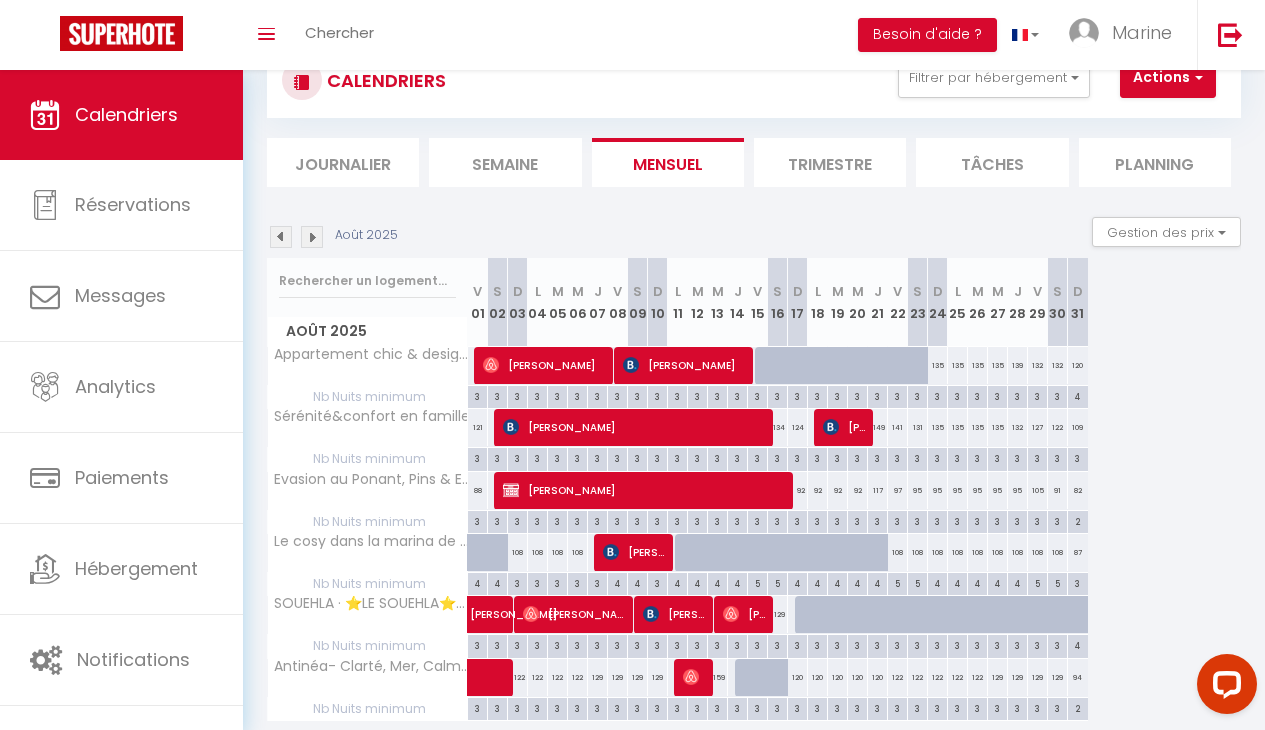 click at bounding box center (312, 237) 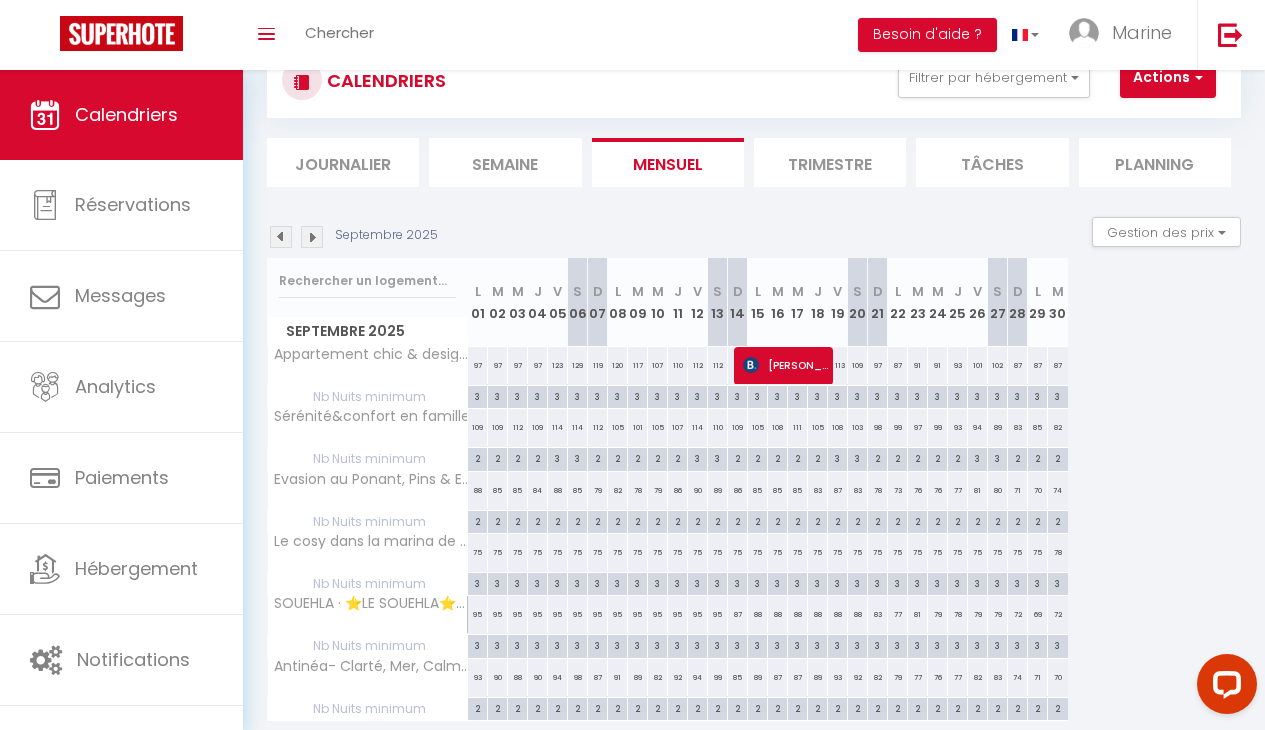 click at bounding box center [281, 237] 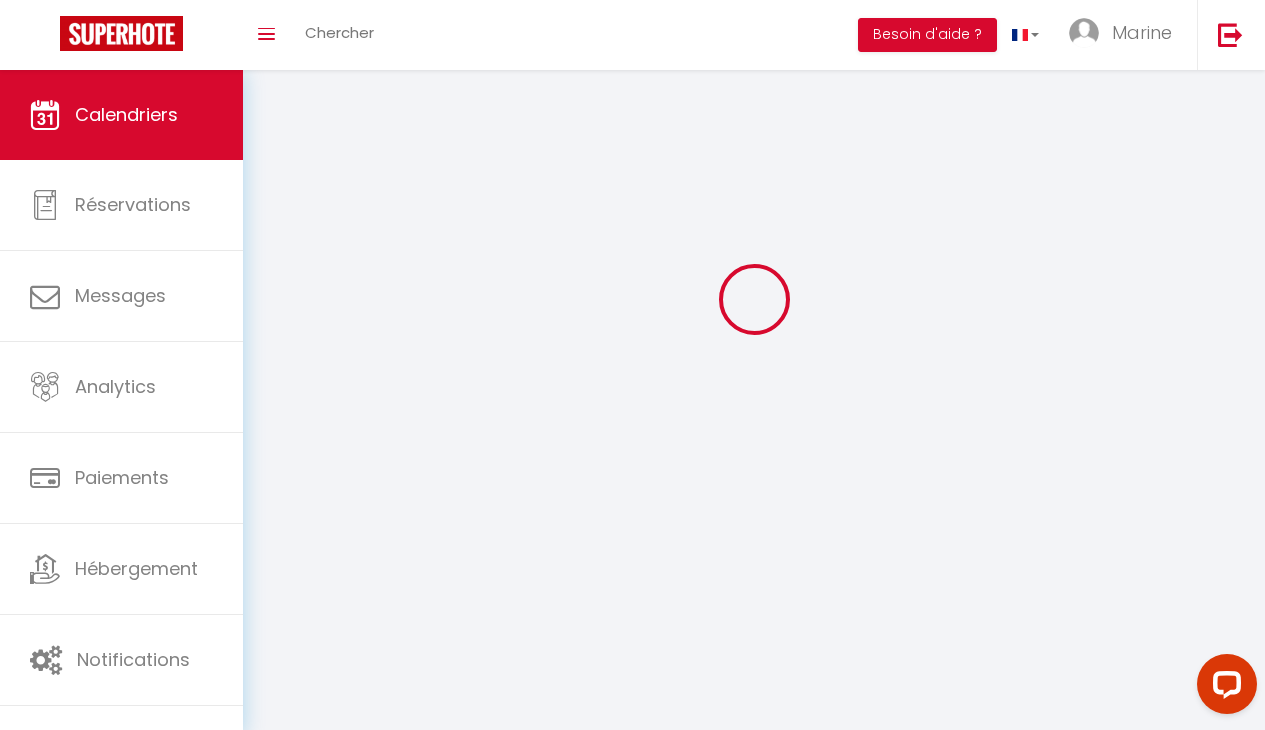 select 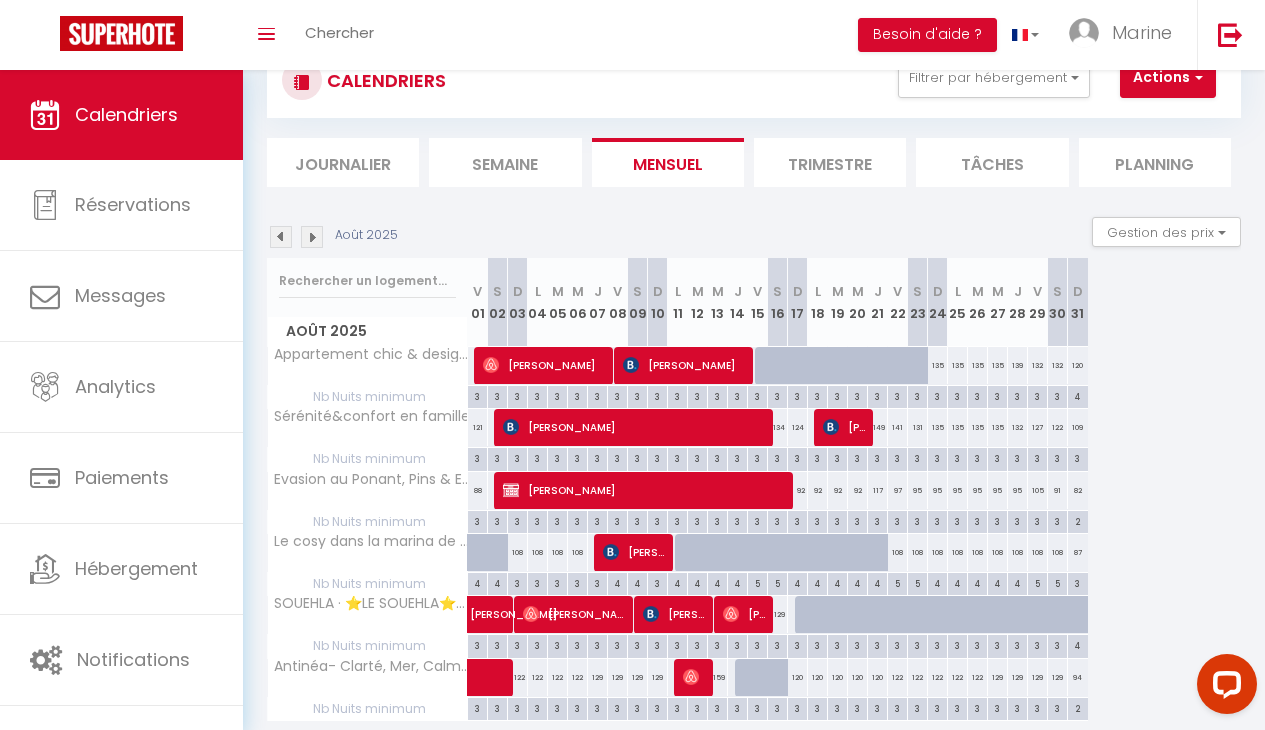 click on "[PERSON_NAME]" at bounding box center (646, 490) 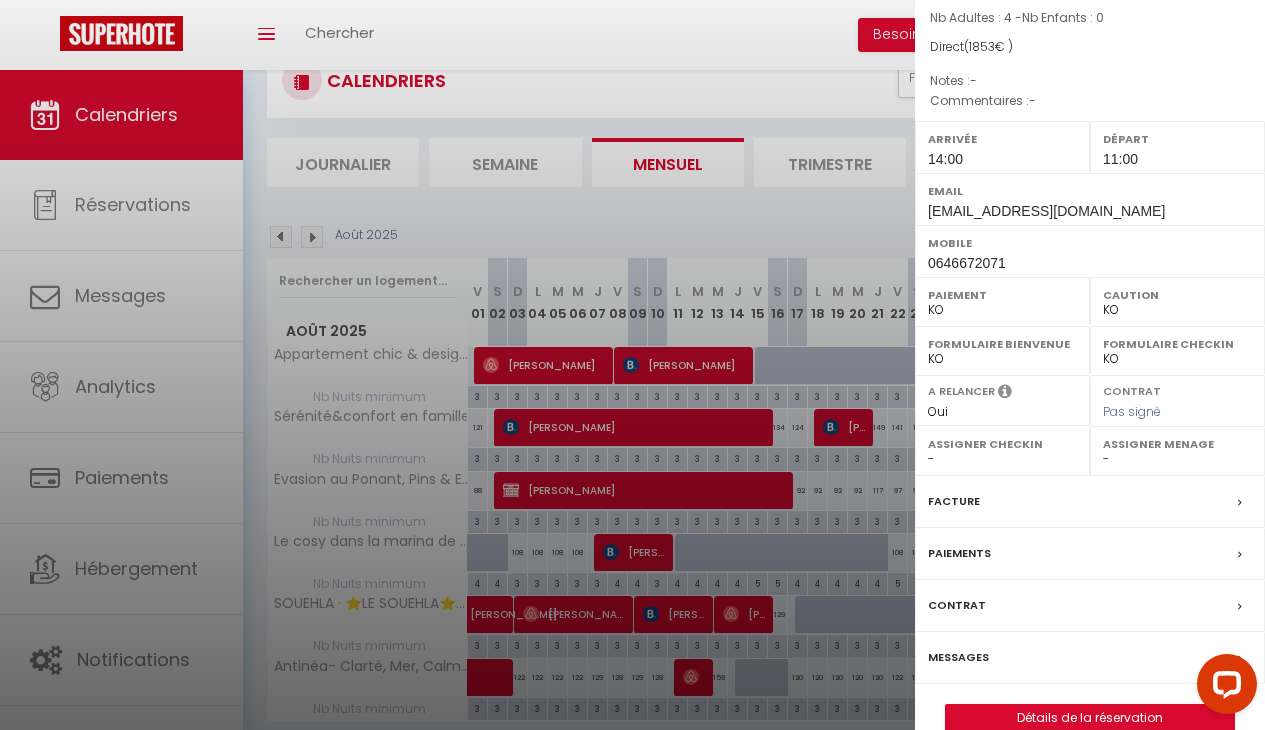 scroll, scrollTop: 190, scrollLeft: 0, axis: vertical 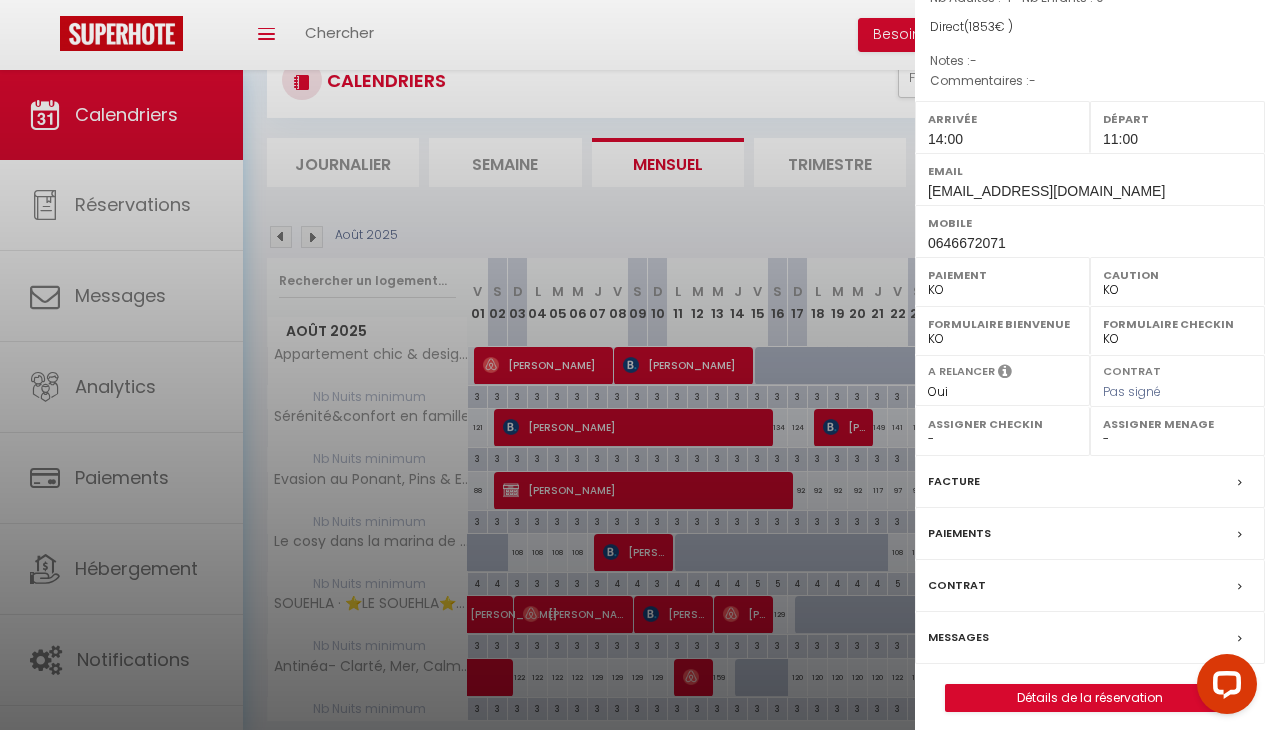 click on "Paiements" at bounding box center (1090, 534) 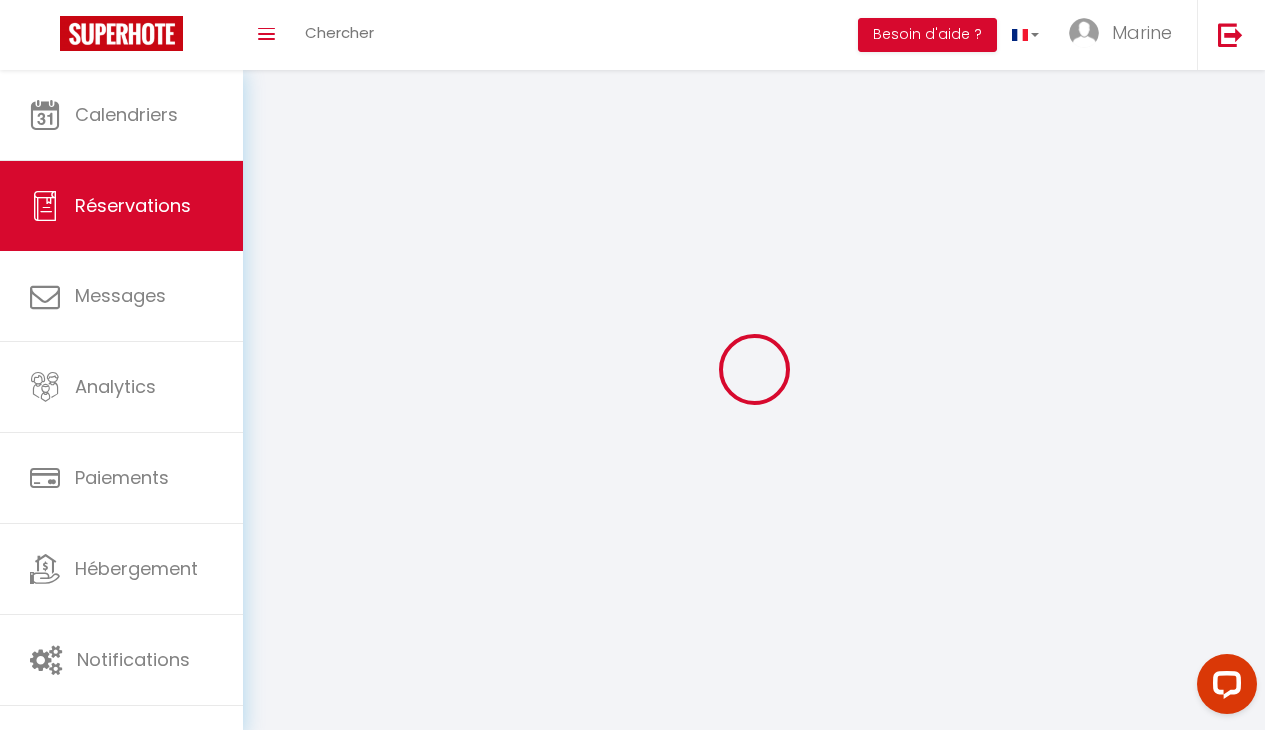 select on "0" 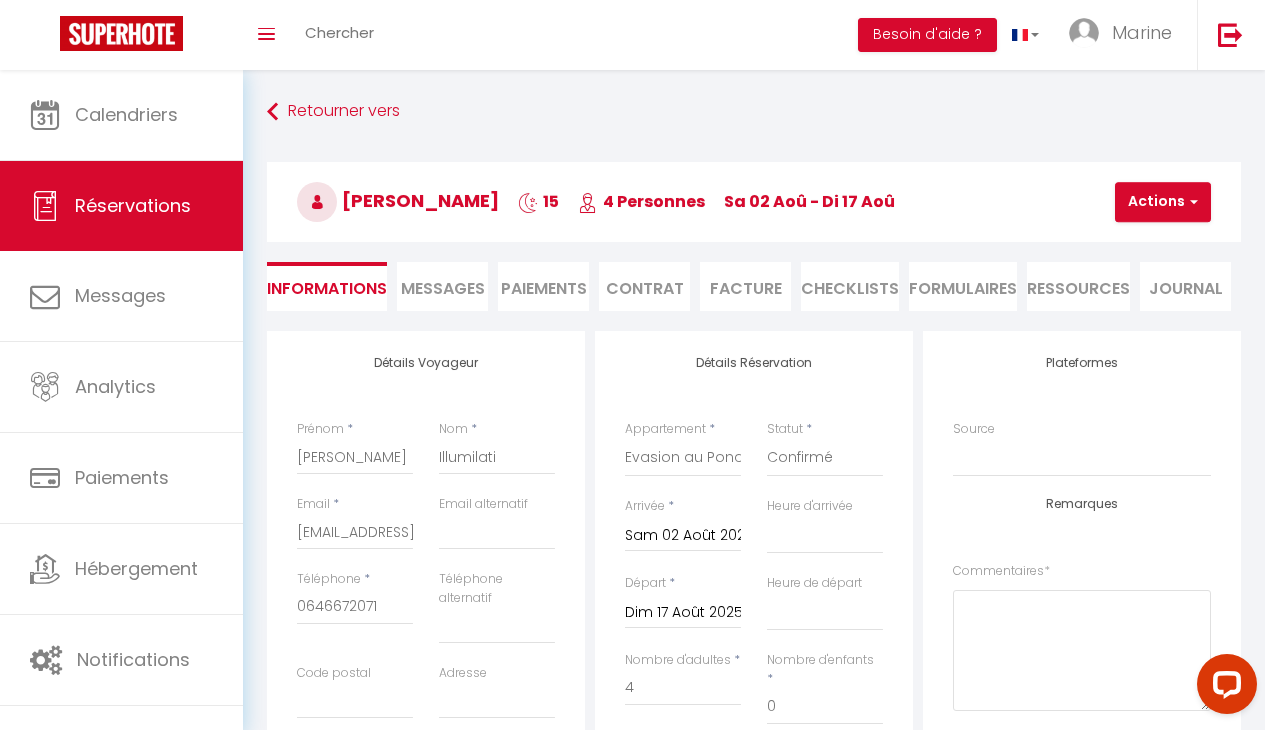 select 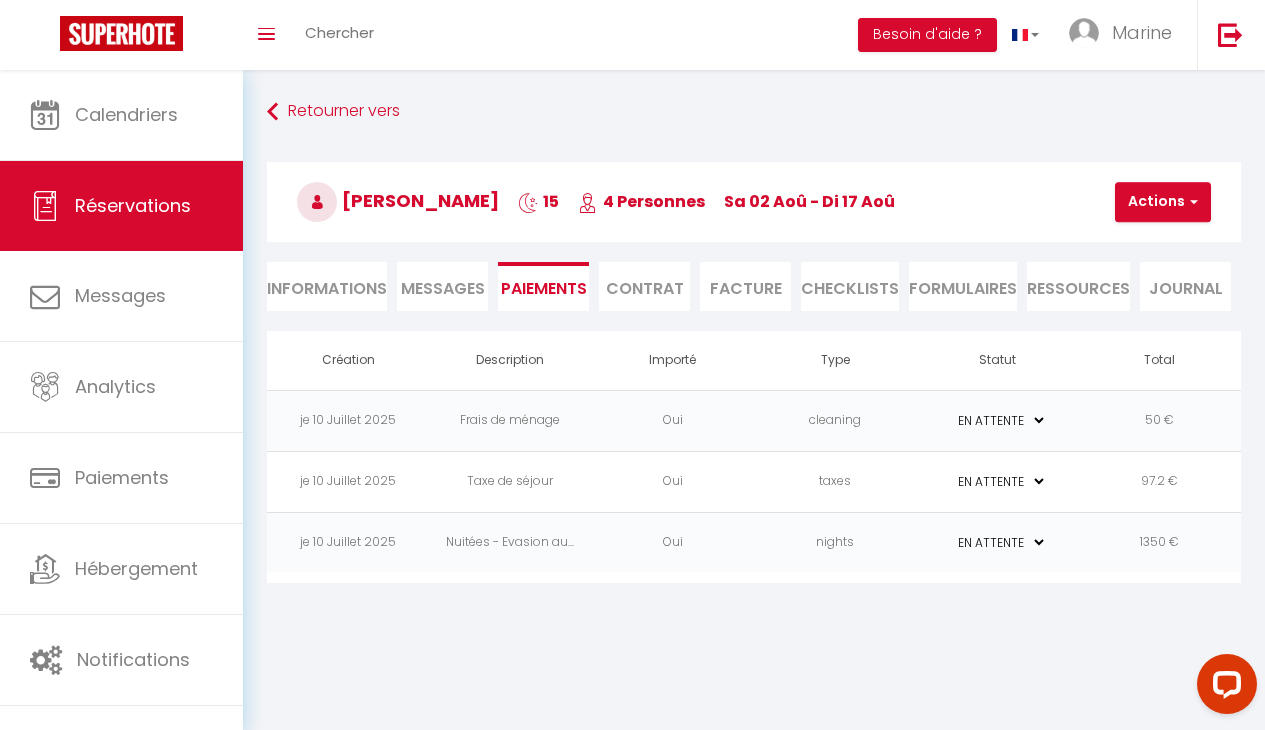 click on "Facture" at bounding box center (745, 286) 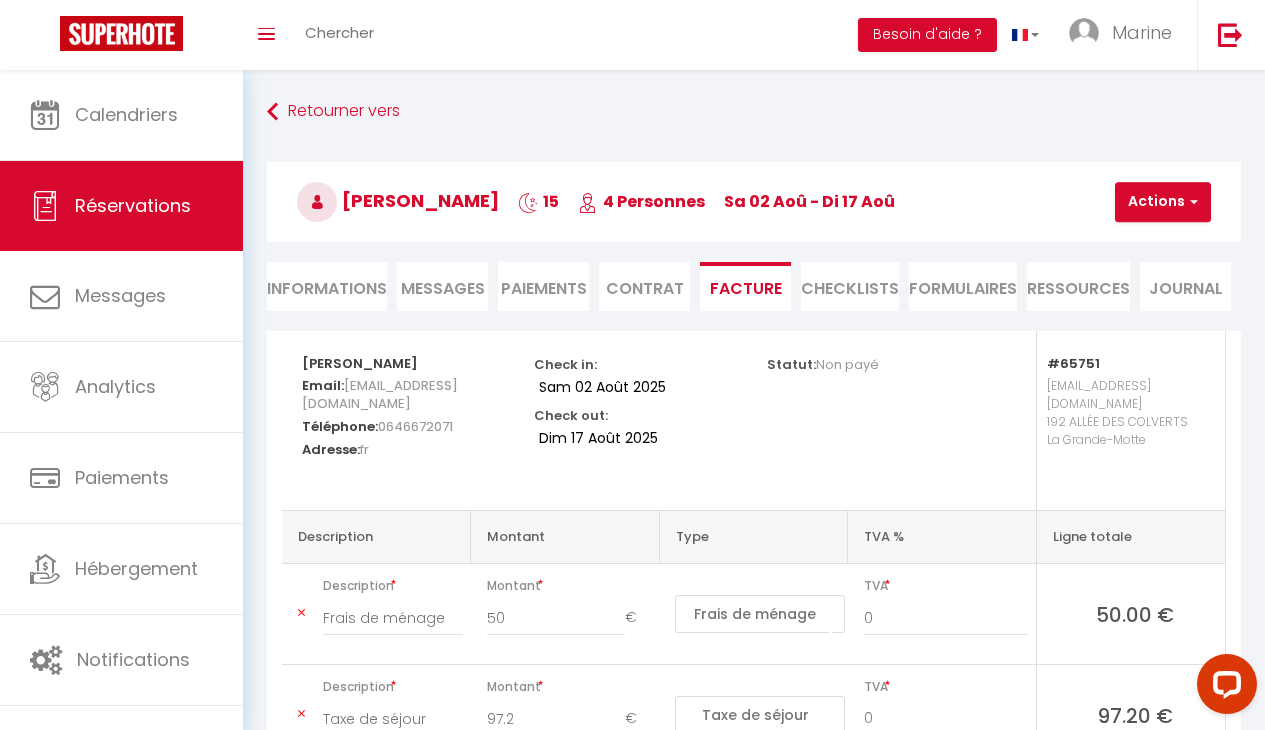 scroll, scrollTop: 0, scrollLeft: 0, axis: both 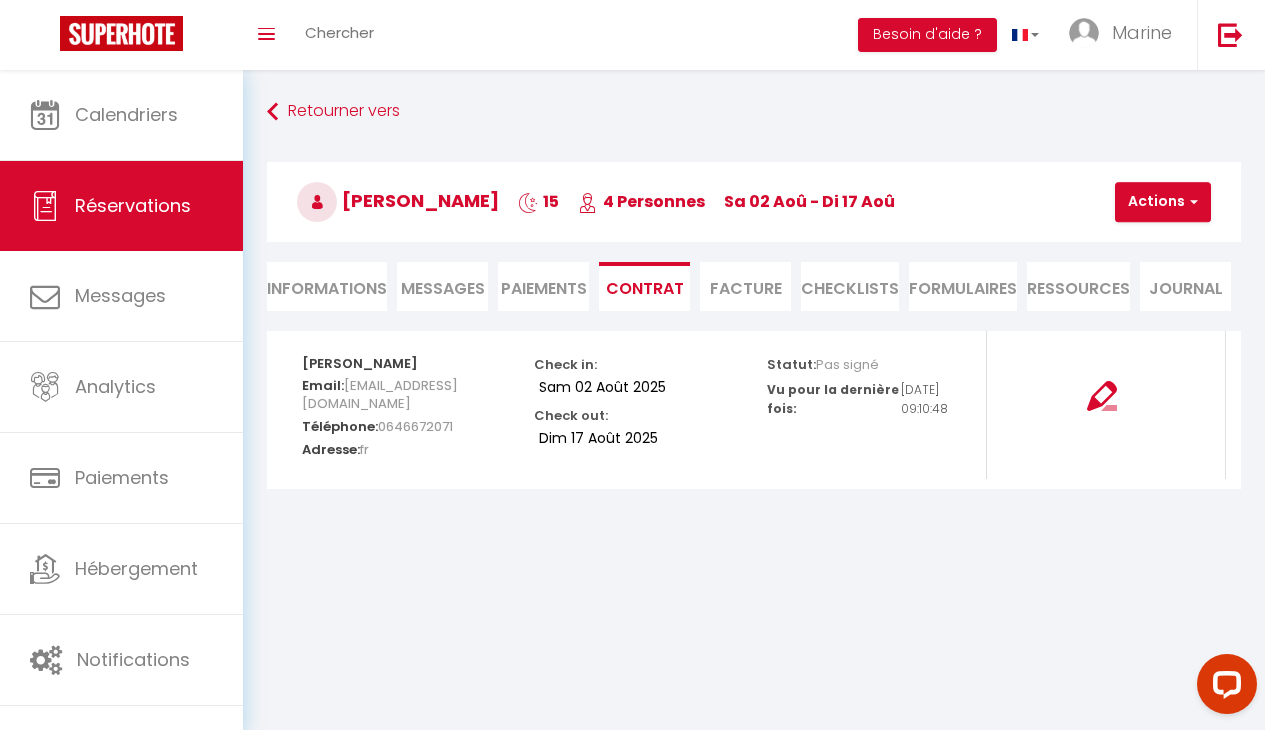 click at bounding box center [1102, 396] 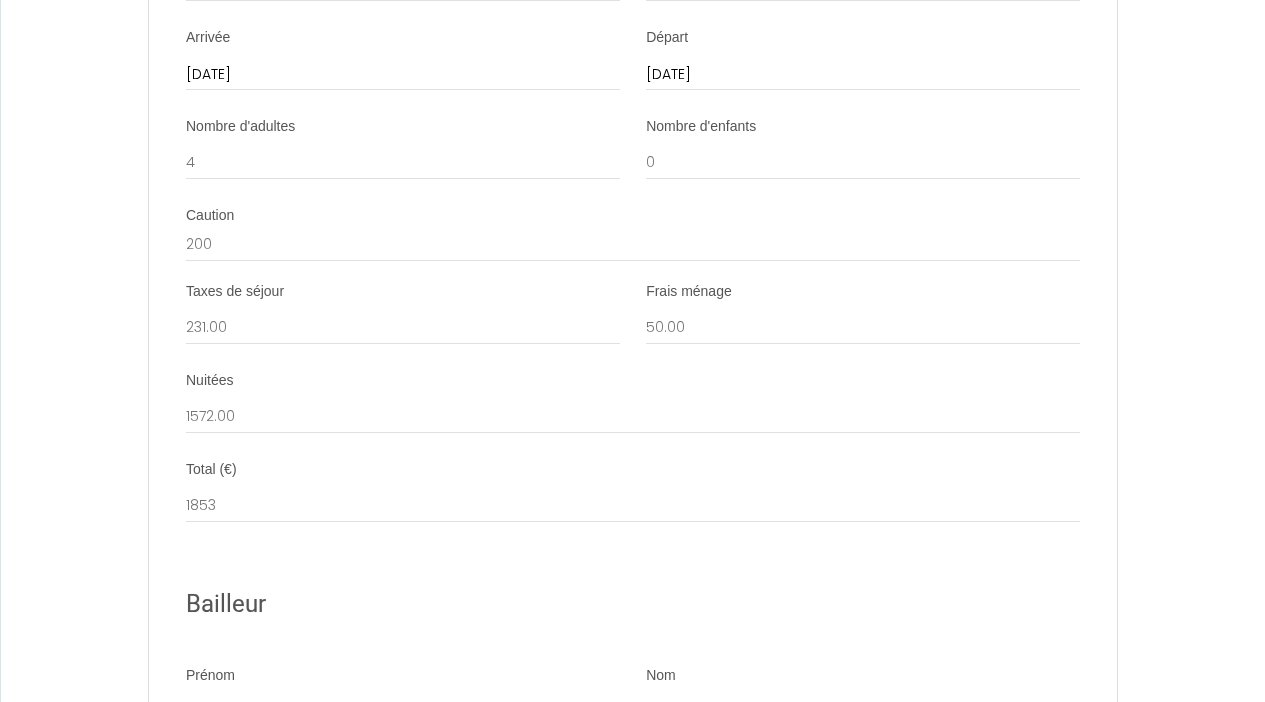 scroll, scrollTop: 2764, scrollLeft: 0, axis: vertical 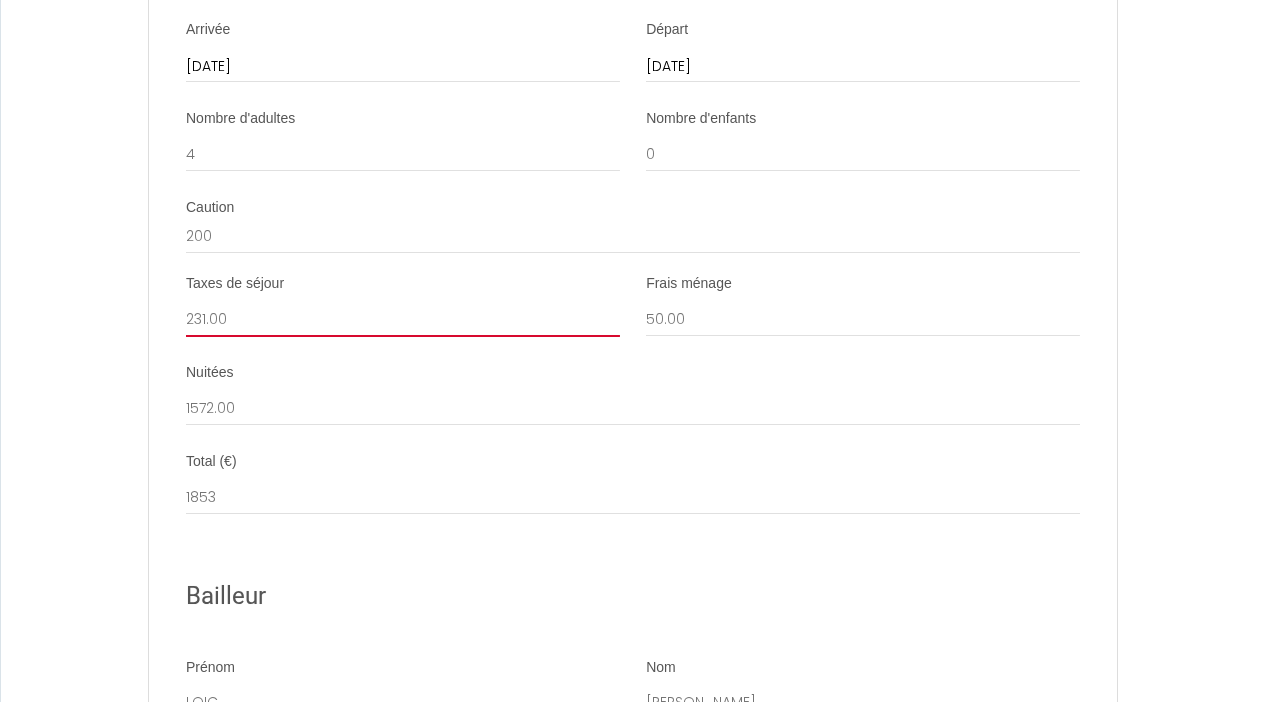 drag, startPoint x: 230, startPoint y: 256, endPoint x: 174, endPoint y: 249, distance: 56.435802 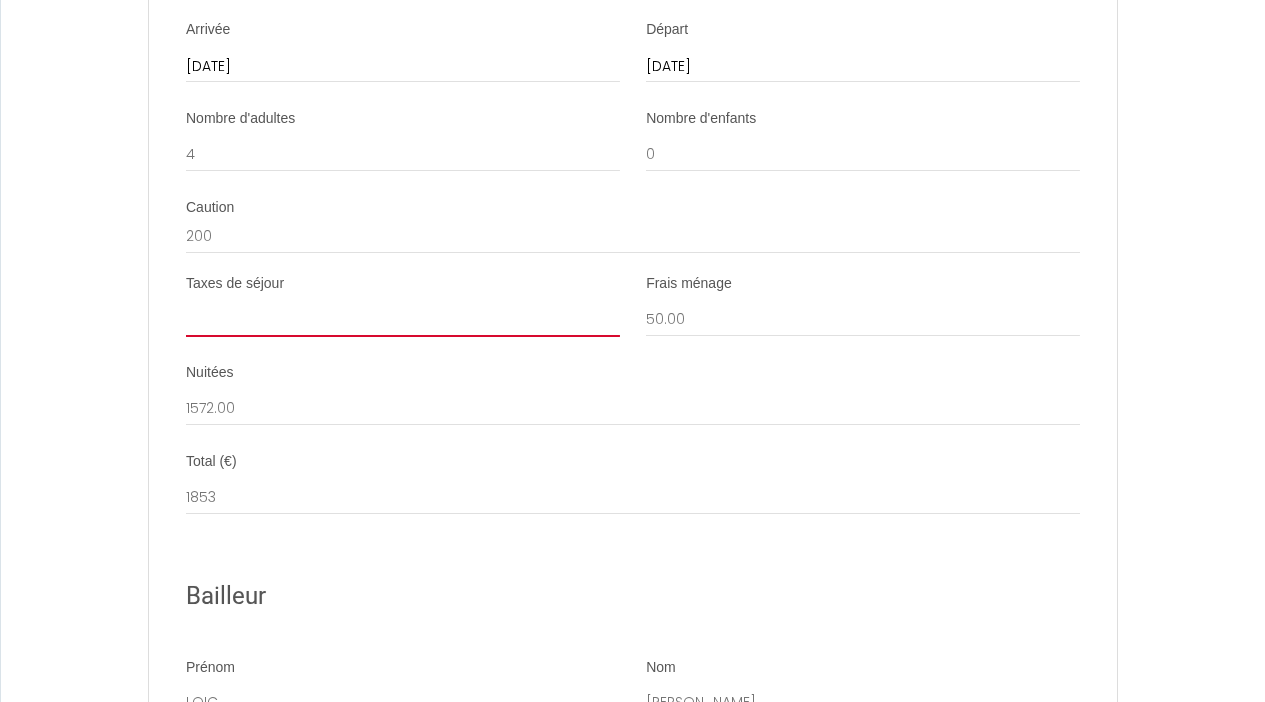 select 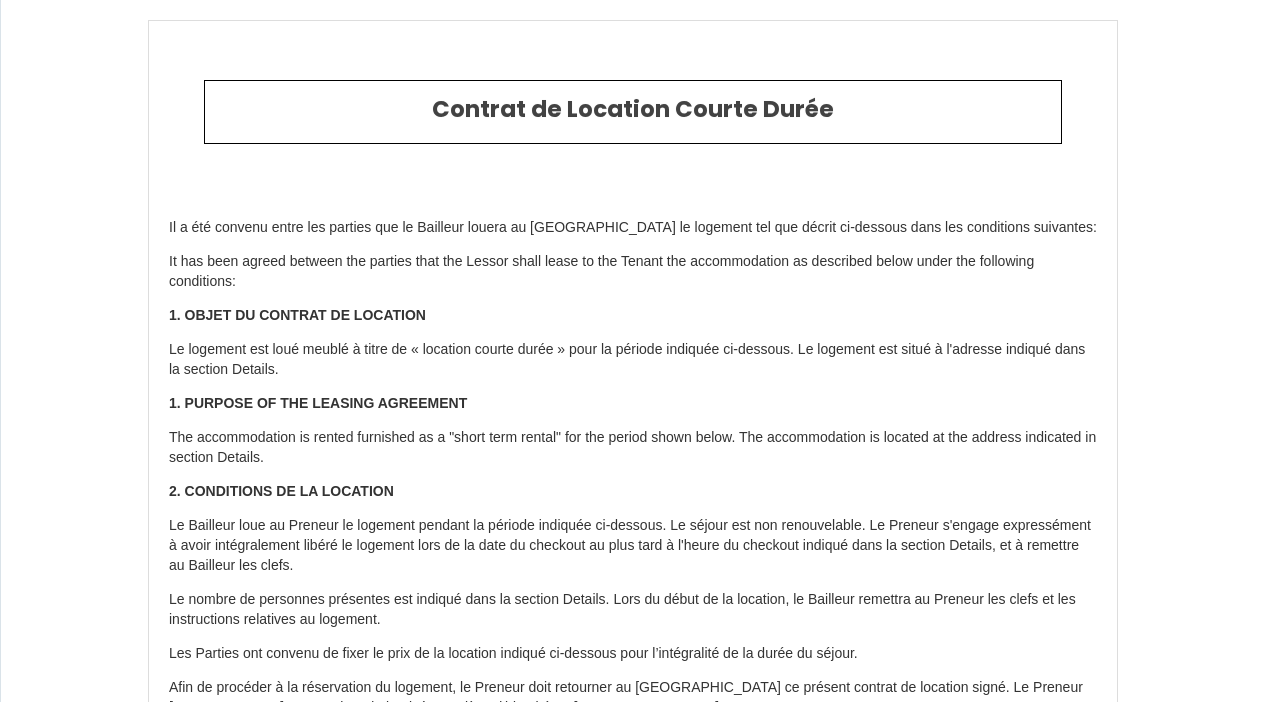 scroll, scrollTop: 0, scrollLeft: 0, axis: both 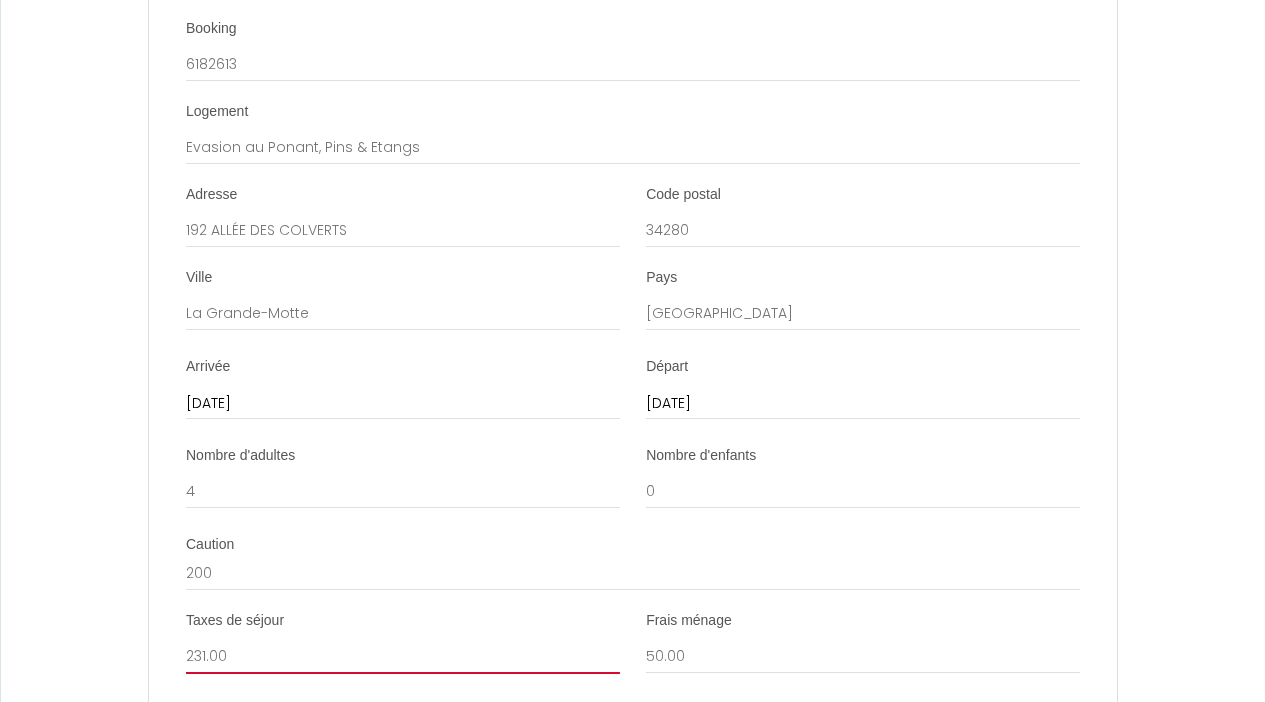 click on "231.00" at bounding box center (403, 656) 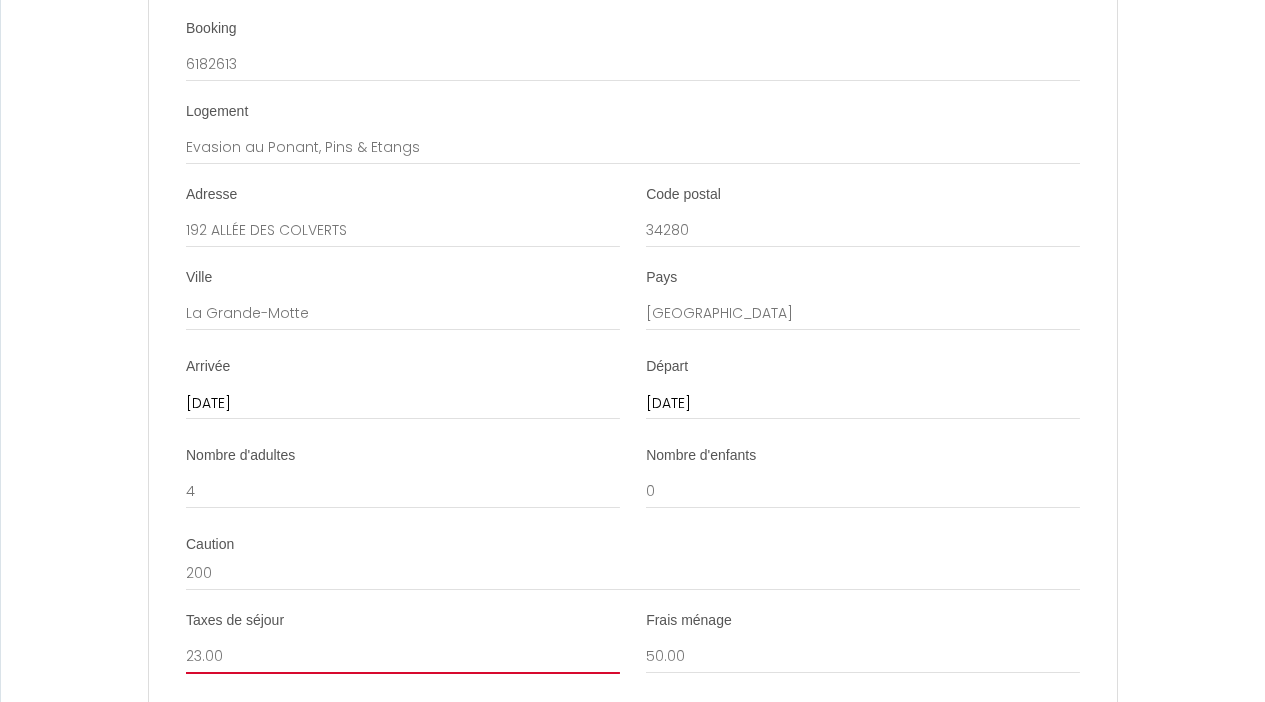 select 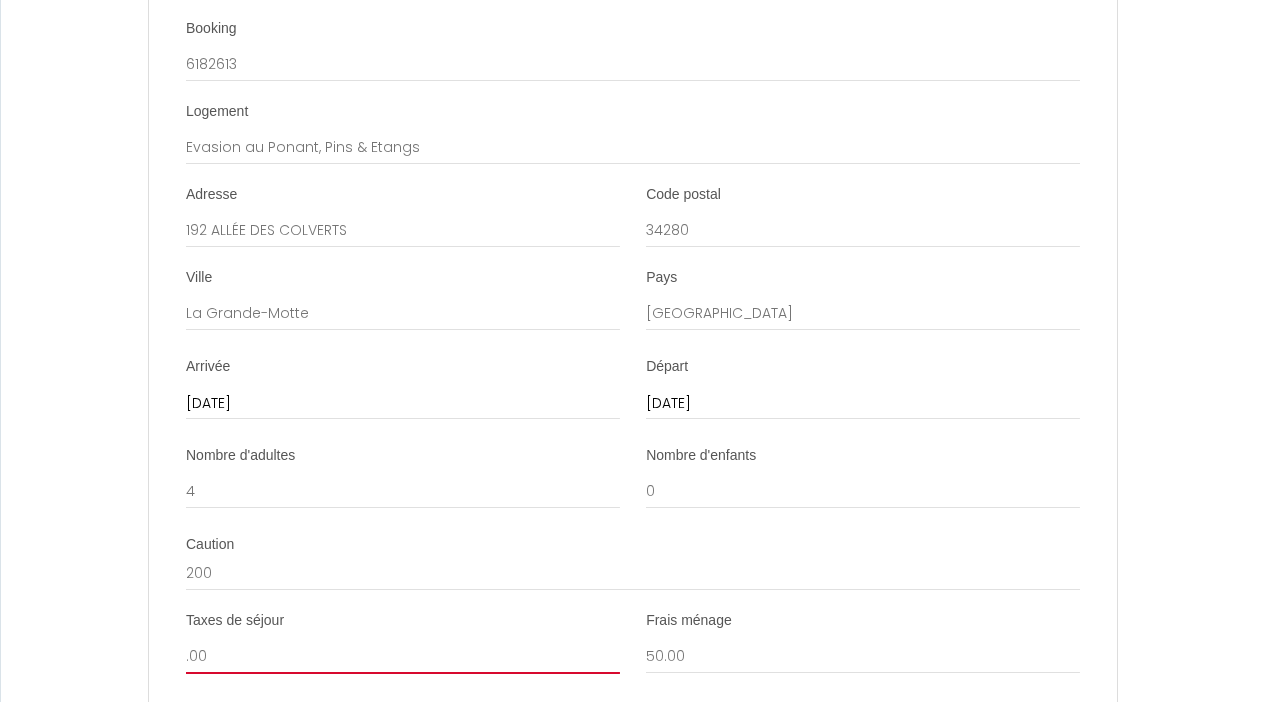 select 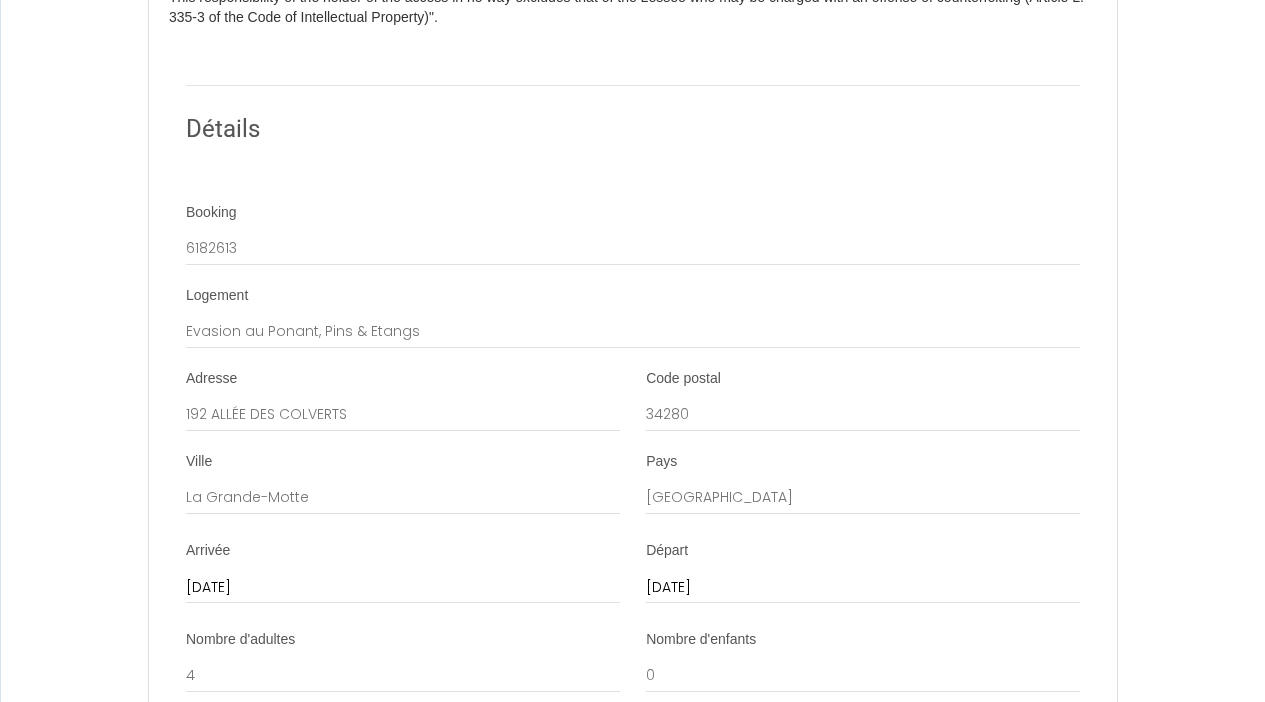 scroll, scrollTop: 2242, scrollLeft: 0, axis: vertical 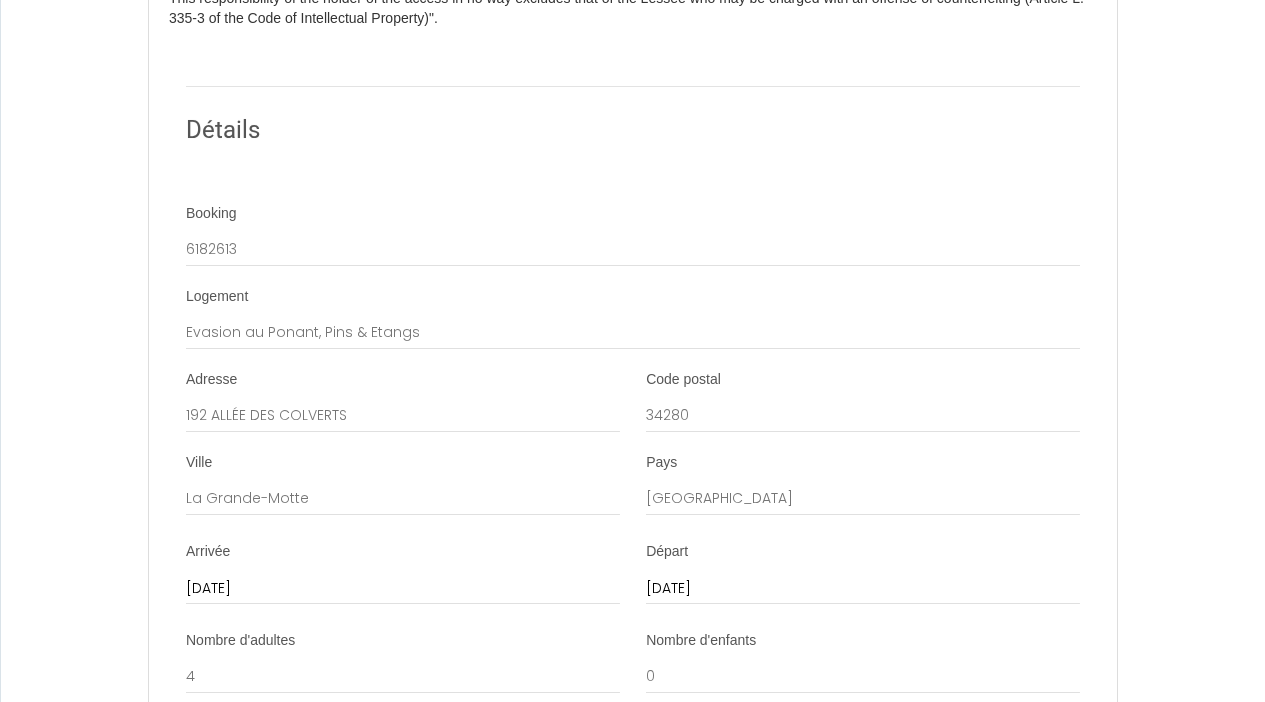 click on "Booking" at bounding box center (211, 214) 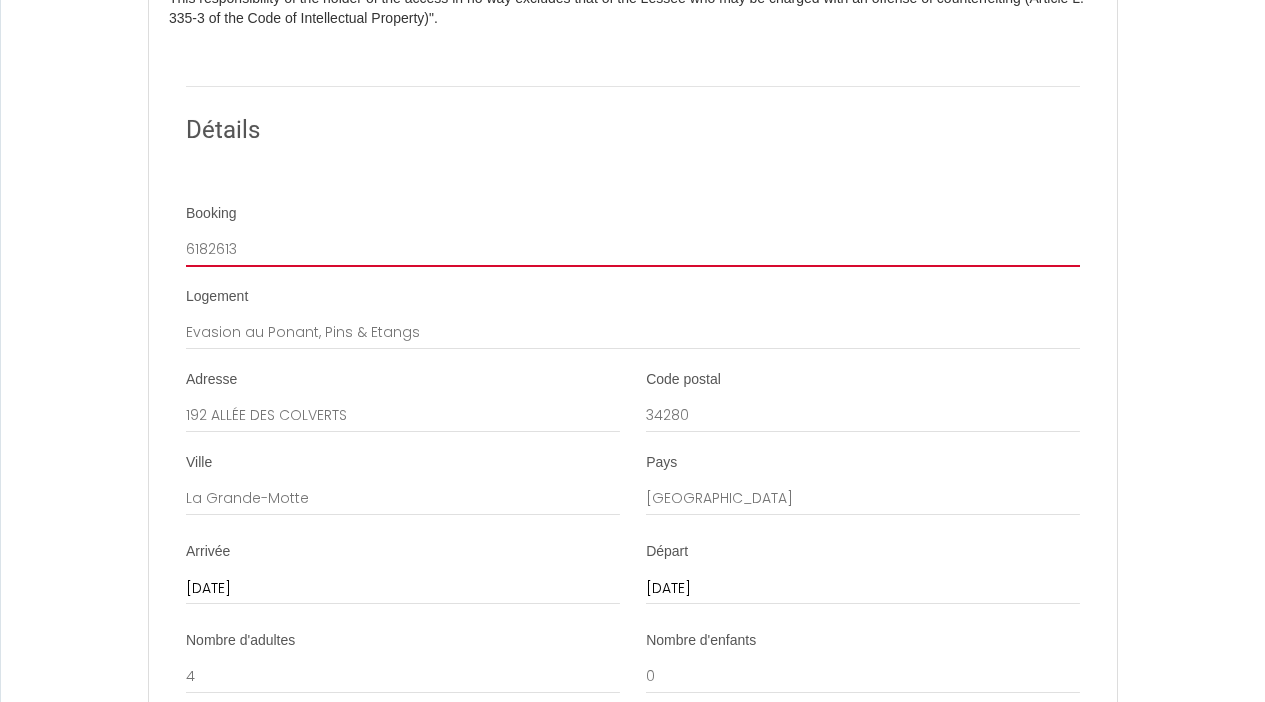 click on "6182613" at bounding box center [633, 249] 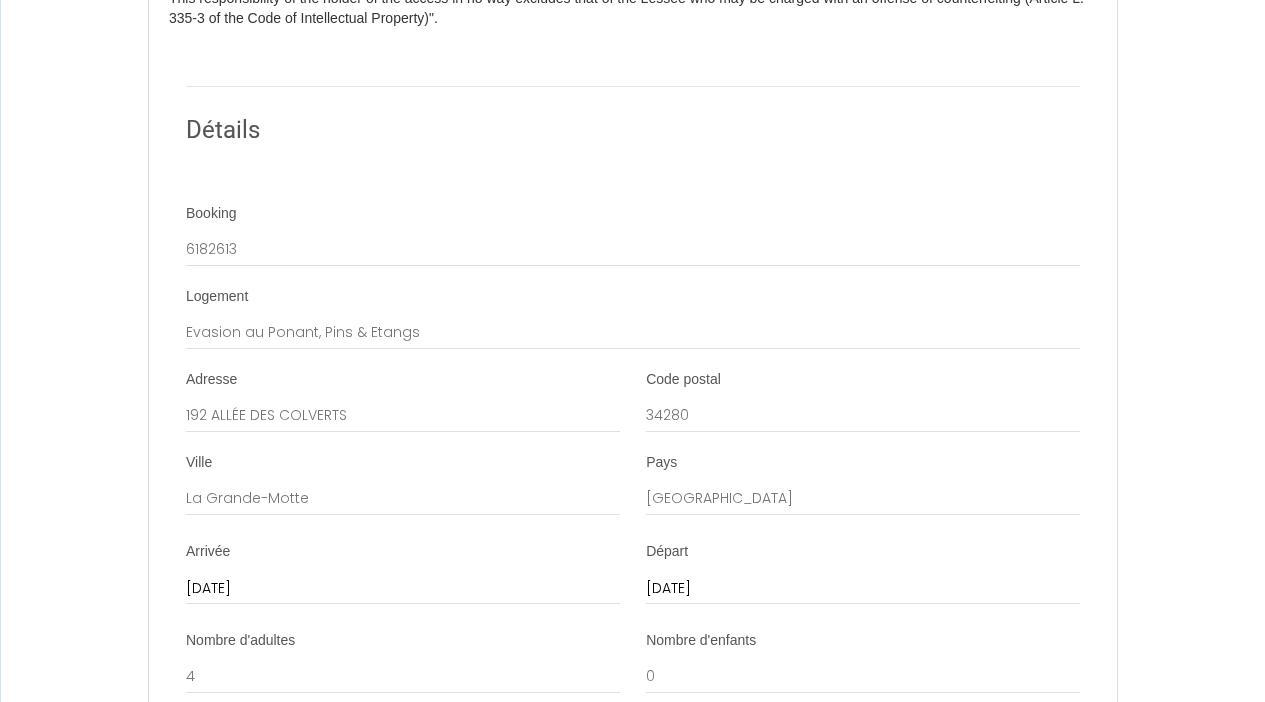 click on "Booking" at bounding box center (211, 214) 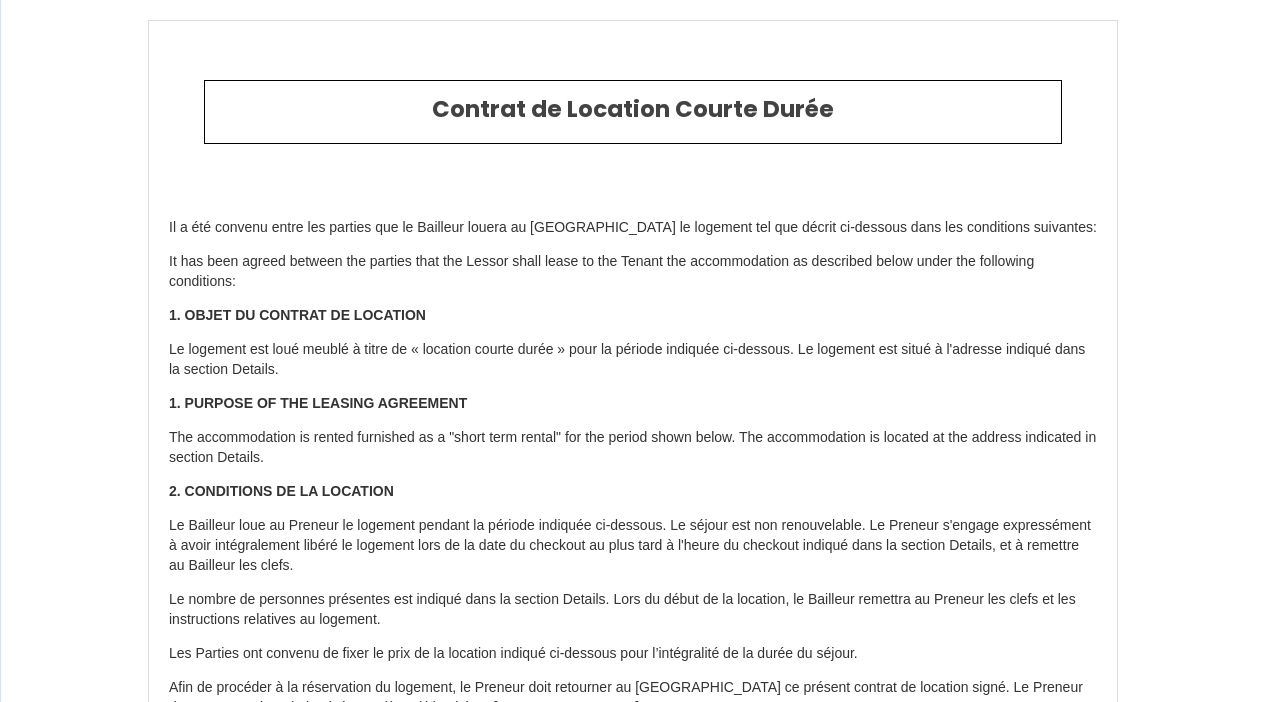 select 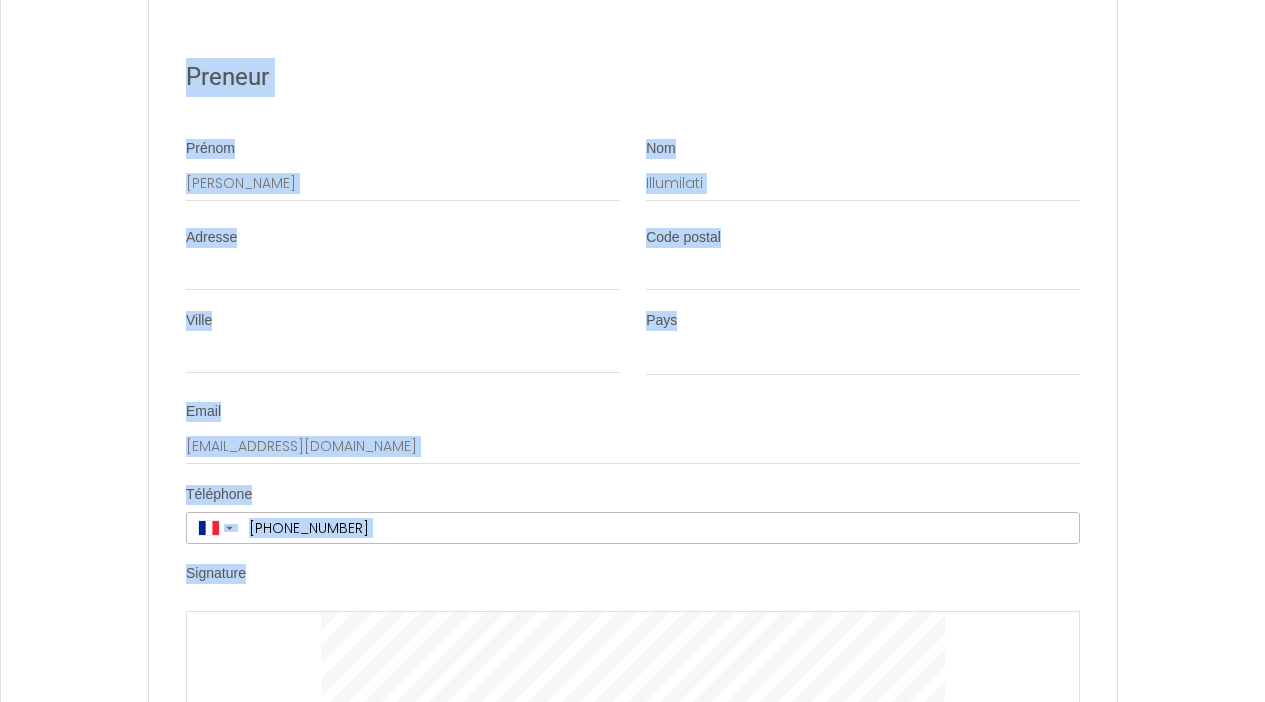 scroll, scrollTop: 3948, scrollLeft: 0, axis: vertical 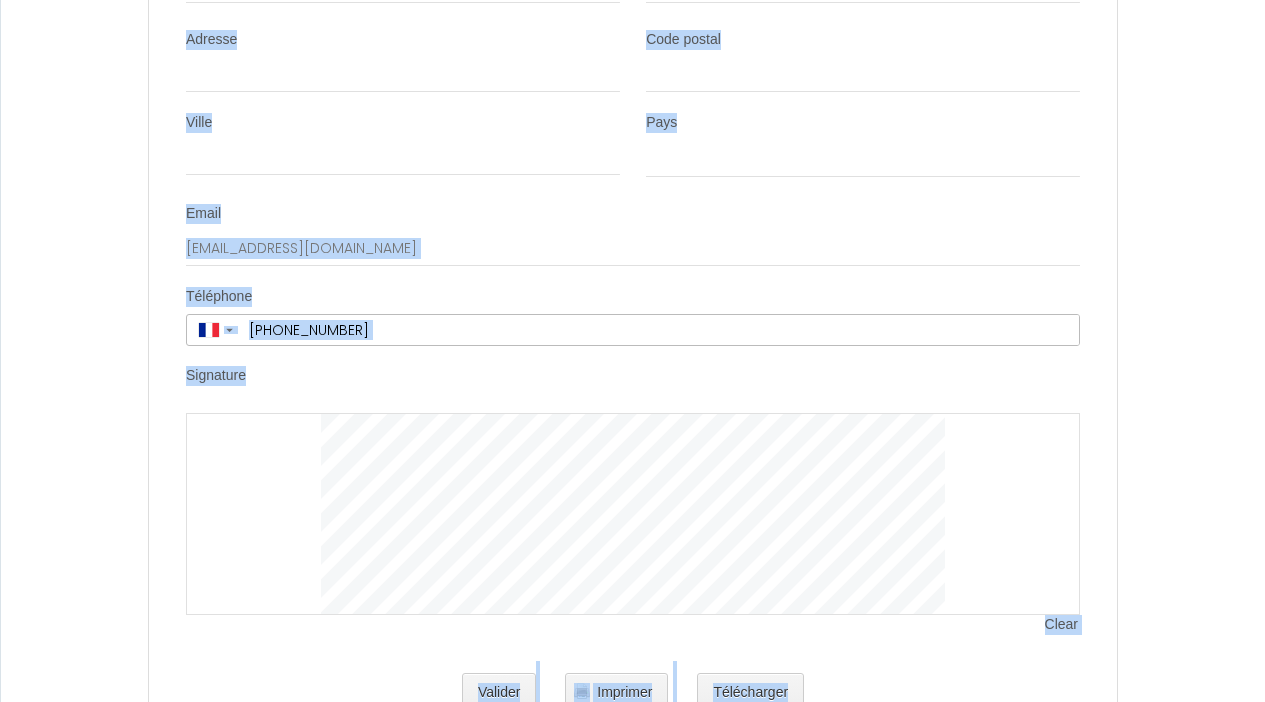 drag, startPoint x: 171, startPoint y: 225, endPoint x: 952, endPoint y: 771, distance: 952.9307 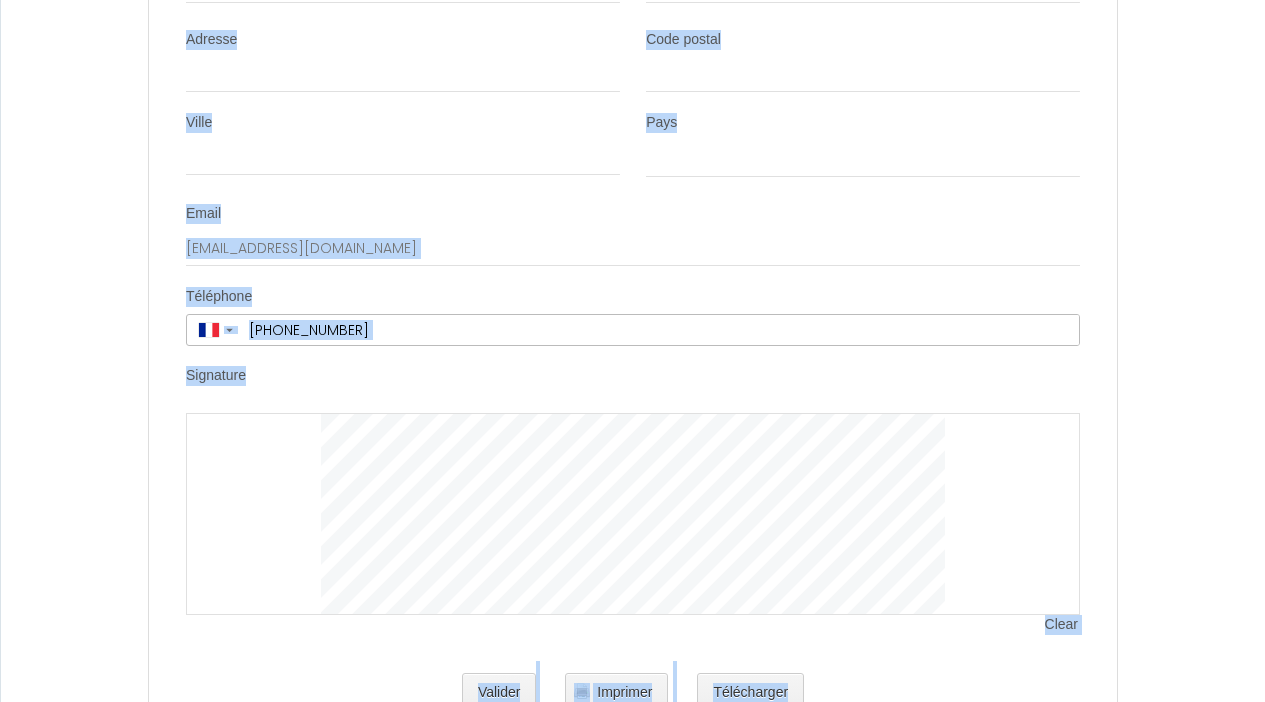 click on "Contrat de Location Courte Durée   Il a été convenu entre les parties que le Bailleur louera au Locataire le logement tel que décrit ci-dessous dans les conditions suivantes:
It has been agreed between the parties that the Lessor shall lease to the Tenant the accommodation as described below under the following conditions:
1. OBJET DU CONTRAT DE LOCATION
Le logement est loué meublé à titre de « location courte durée » pour la période indiquée ci-dessous. Le logement est situé à l'adresse indiqué dans la section Details.
1. PURPOSE OF THE LEASING AGREEMENT
The accommodation is rented furnished as a "short term rental" for the period shown below. The accommodation is located at the address indicated in section Details.
2. CONDITIONS DE LA LOCATION
2. RENTAL CONDITIONS
3. CAUTION" at bounding box center (632, -3597) 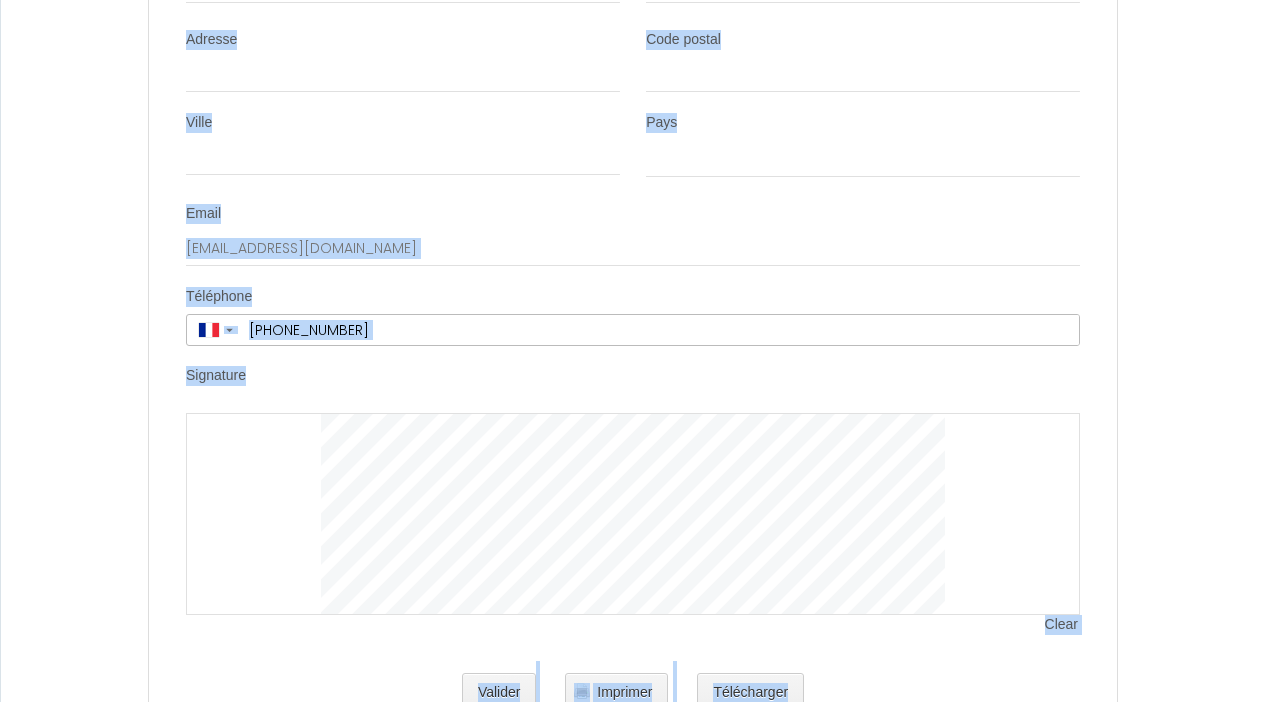 copy on "l a été convenu entre les parties que le Bailleur louera au Locataire le logement tel que décrit ci-dessous dans les conditions suivantes:
It has been agreed between the parties that the Lessor shall lease to the Tenant the accommodation as described below under the following conditions:
1. OBJET DU CONTRAT DE LOCATION
Le logement est loué meublé à titre de « location courte durée » pour la période indiquée ci-dessous. Le logement est situé à l'adresse indiqué dans la section Details.
1. PURPOSE OF THE LEASING AGREEMENT
The accommodation is rented furnished as a "short term rental" for the period shown below. The accommodation is located at the address indicated in section Details.
2. CONDITIONS DE LA LOCATION
Le Bailleur loue au Preneur le logement pendant la période indiquée ci-dessous. Le séjour est non renouvelable. Le Preneur s'engage expressément à avoir intégralement libéré le logement lors de la date du checkout au plus tard à l'heure du checkout indiqué dans la section Details, et à ..." 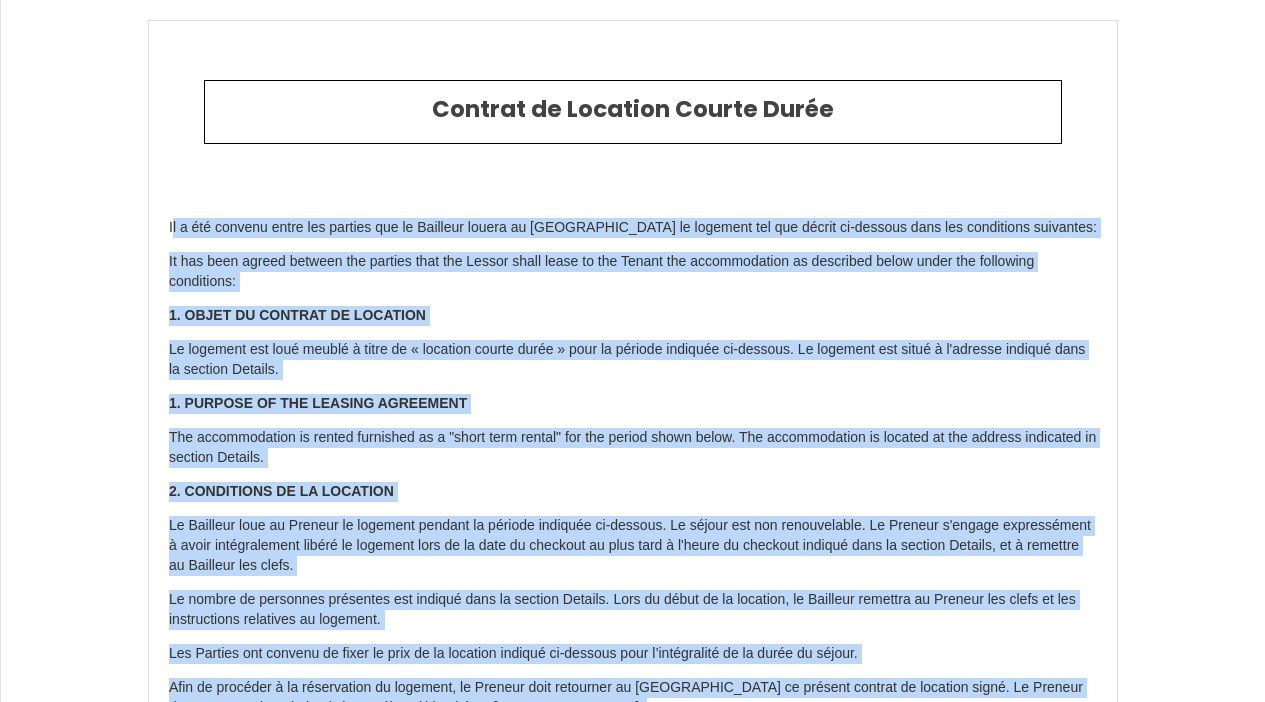 scroll, scrollTop: 0, scrollLeft: 0, axis: both 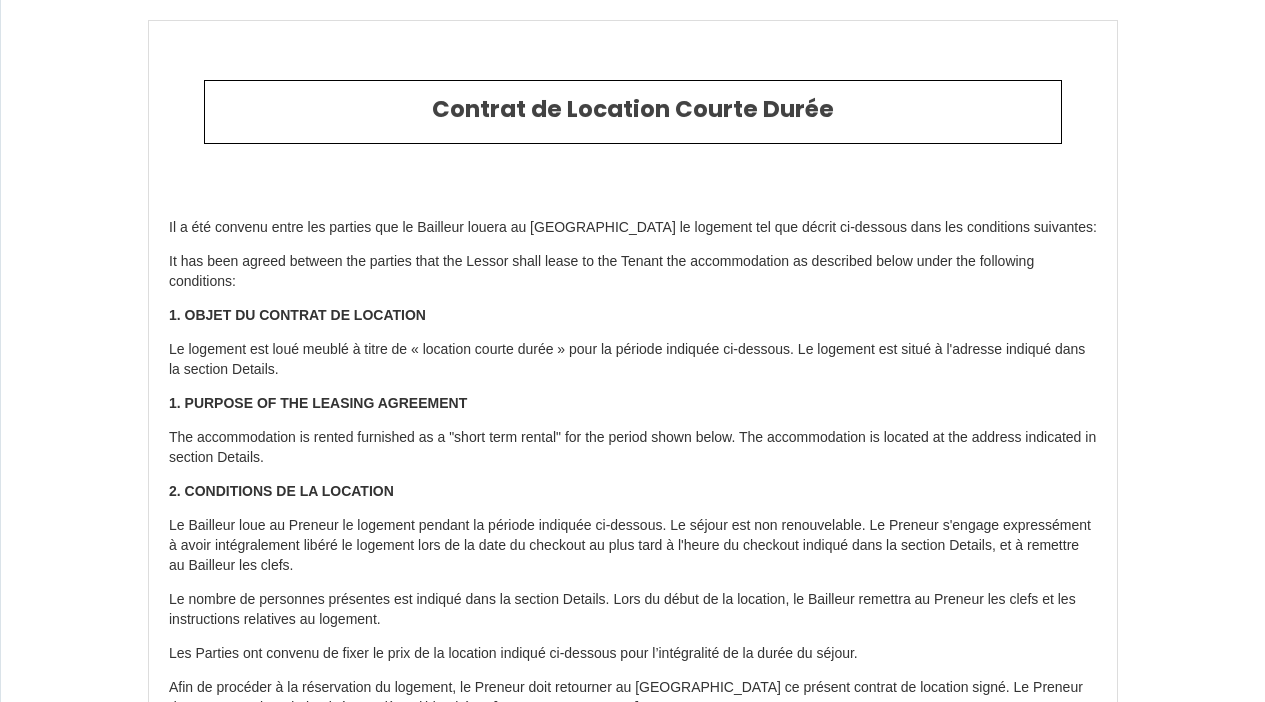 click on "Contrat de Location Courte Durée   Il a été convenu entre les parties que le Bailleur louera au Locataire le logement tel que décrit ci-dessous dans les conditions suivantes:
It has been agreed between the parties that the Lessor shall lease to the Tenant the accommodation as described below under the following conditions:
1. OBJET DU CONTRAT DE LOCATION
Le logement est loué meublé à titre de « location courte durée » pour la période indiquée ci-dessous. Le logement est situé à l'adresse indiqué dans la section Details.
1. PURPOSE OF THE LEASING AGREEMENT
The accommodation is rented furnished as a "short term rental" for the period shown below. The accommodation is located at the address indicated in section Details.
2. CONDITIONS DE LA LOCATION
2. RENTAL CONDITIONS" at bounding box center [633, 2350] 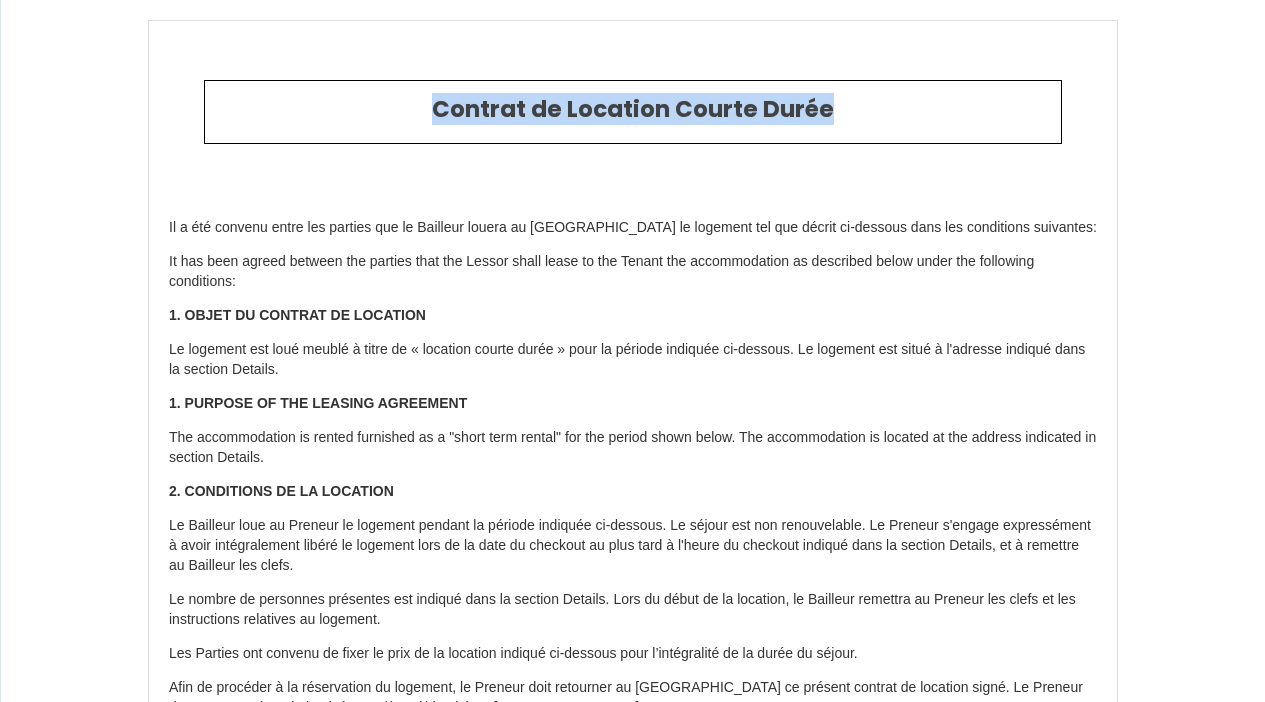 drag, startPoint x: 184, startPoint y: 97, endPoint x: 863, endPoint y: 123, distance: 679.4976 